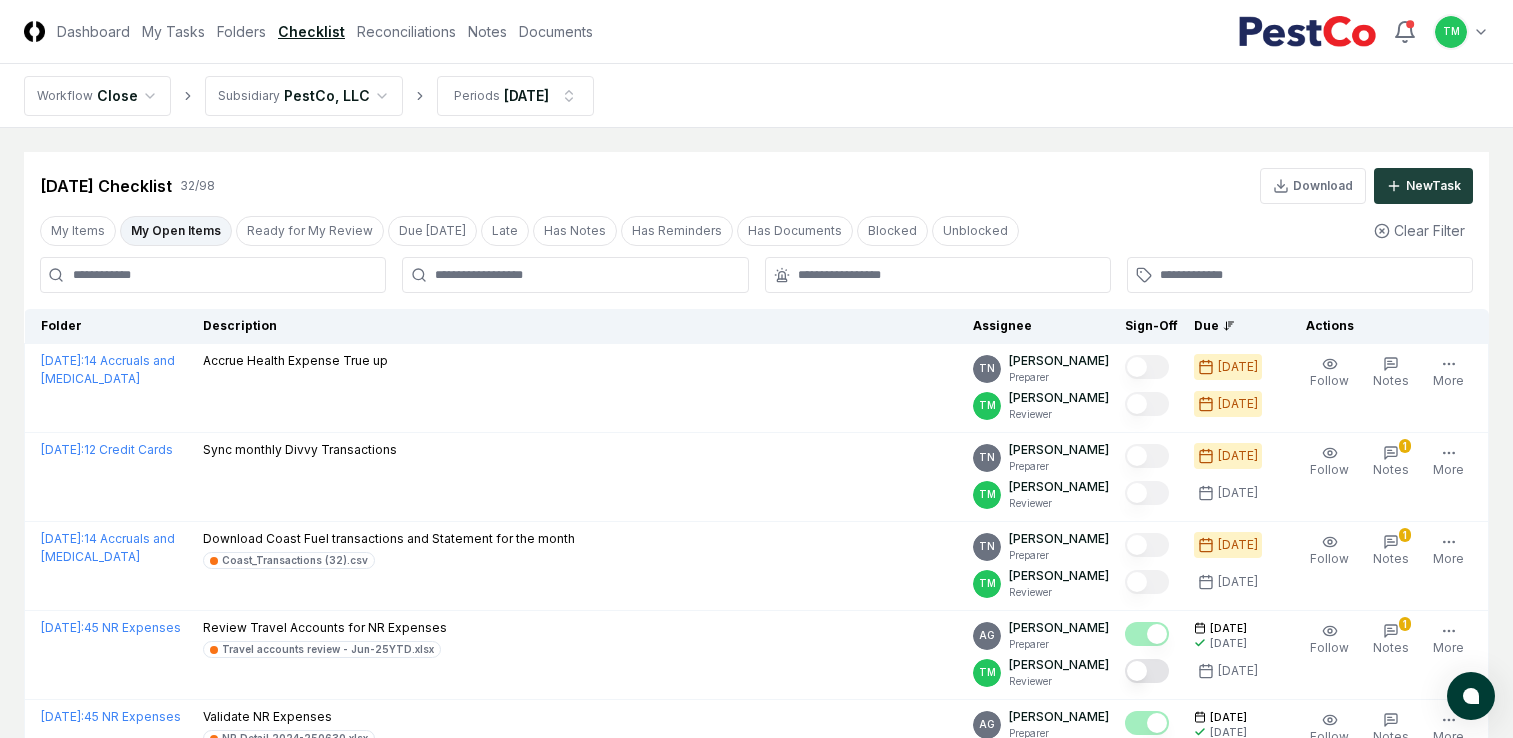 scroll, scrollTop: 600, scrollLeft: 0, axis: vertical 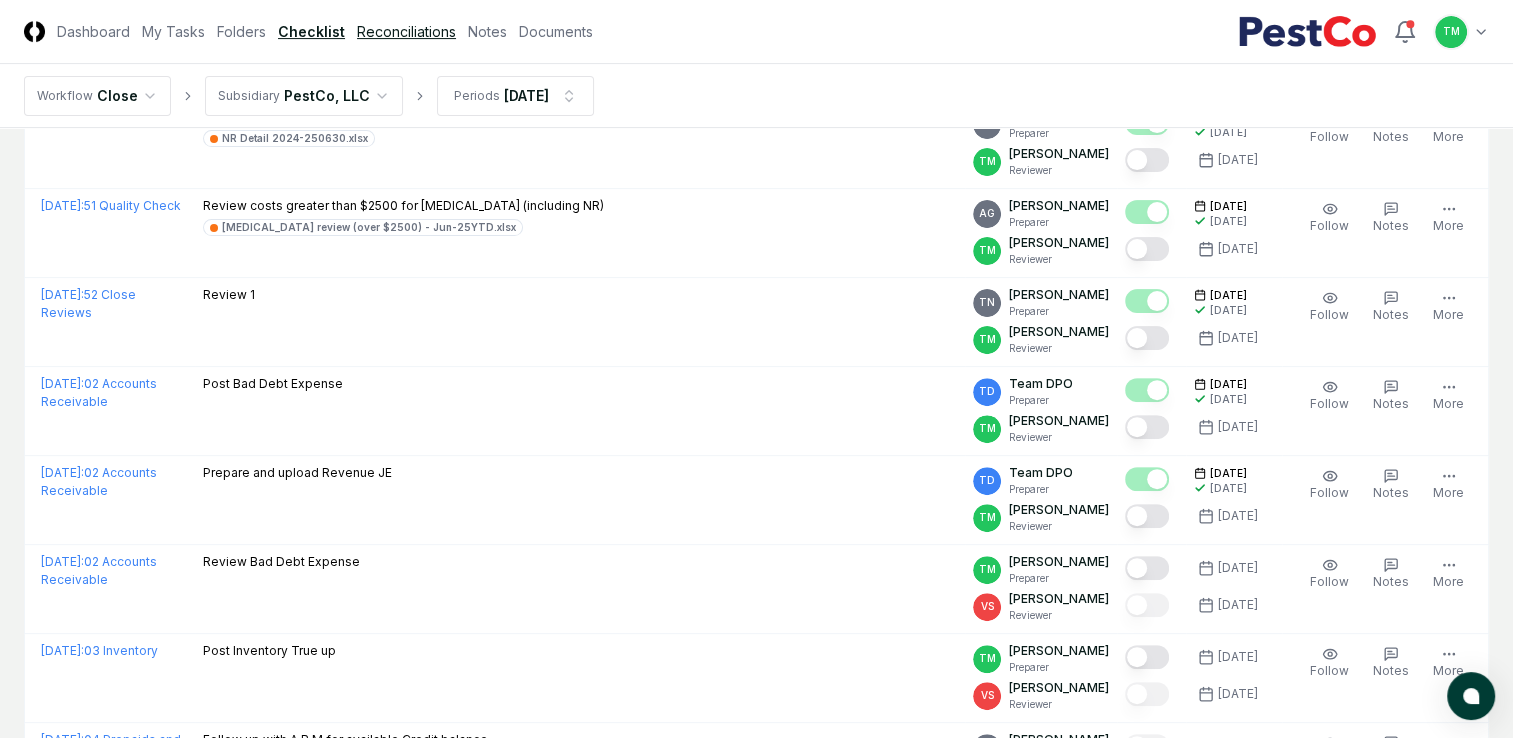 click on "Reconciliations" at bounding box center (406, 31) 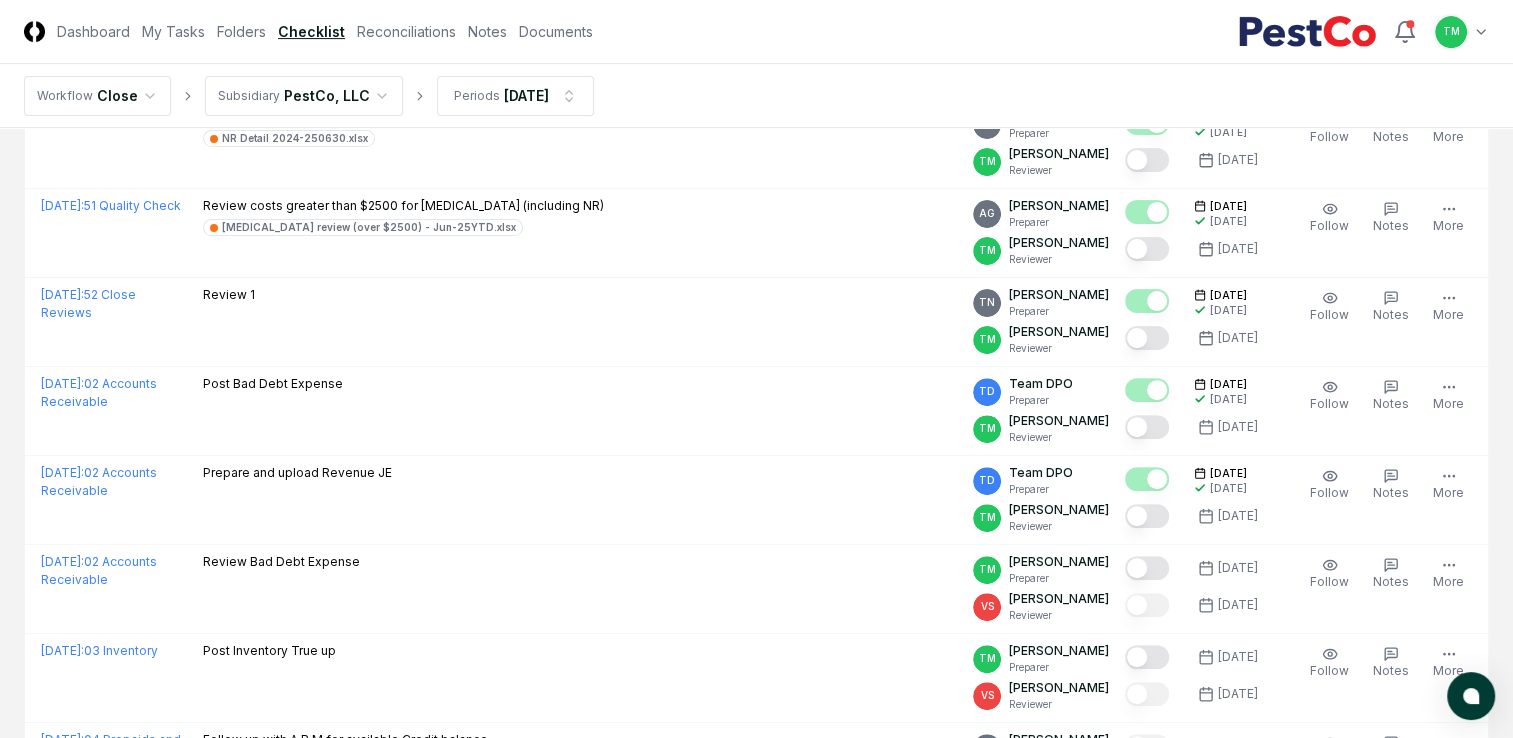 scroll, scrollTop: 0, scrollLeft: 0, axis: both 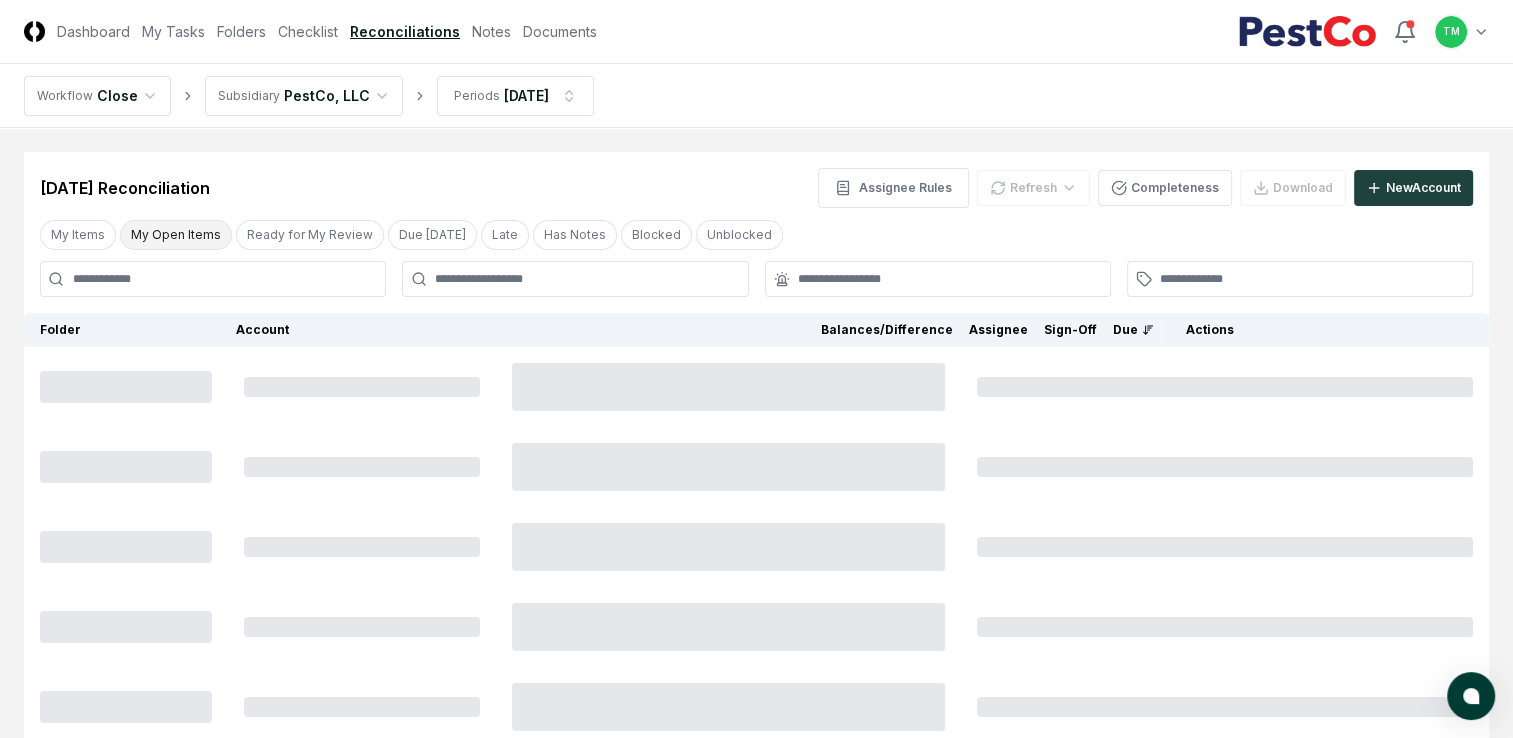 click on "My Open Items" at bounding box center [176, 235] 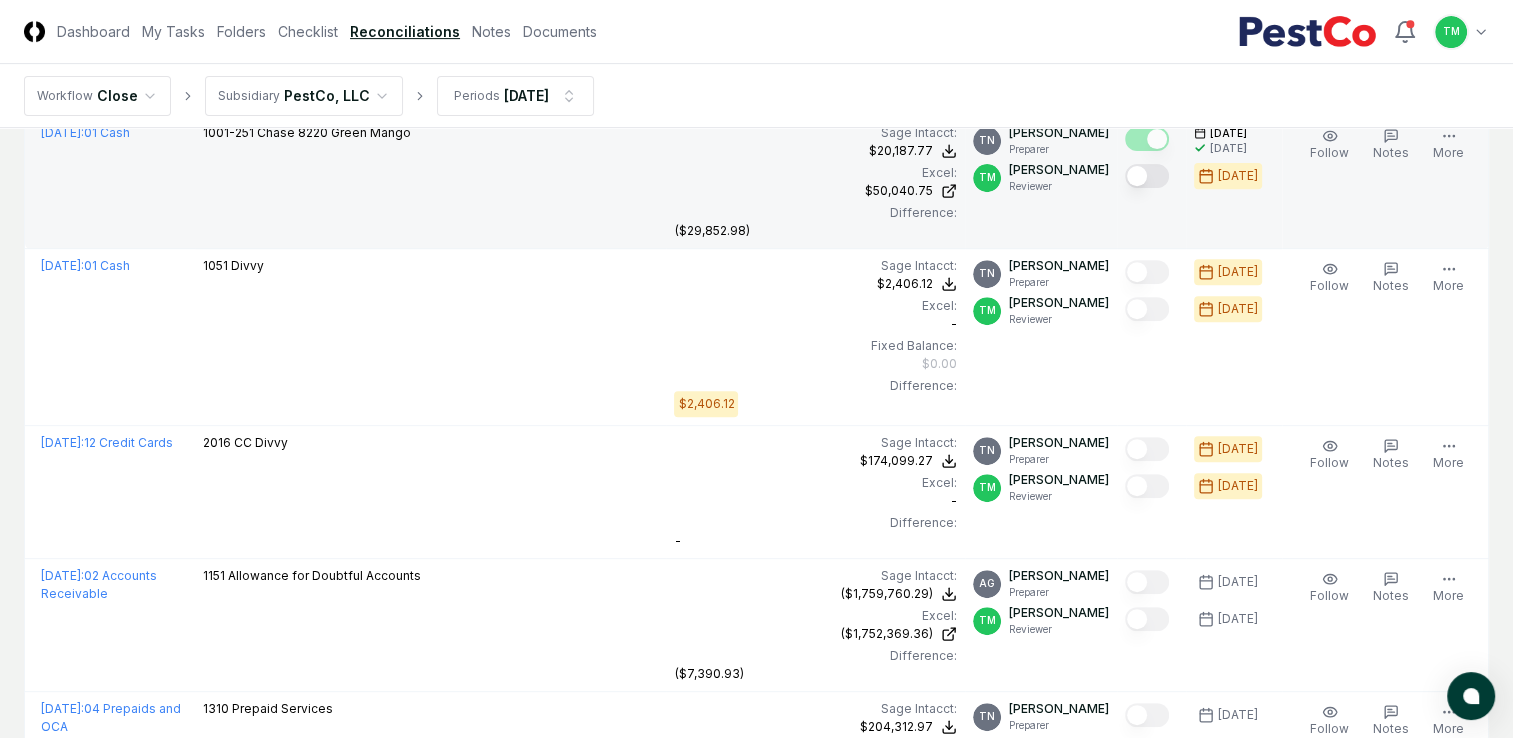 scroll, scrollTop: 800, scrollLeft: 0, axis: vertical 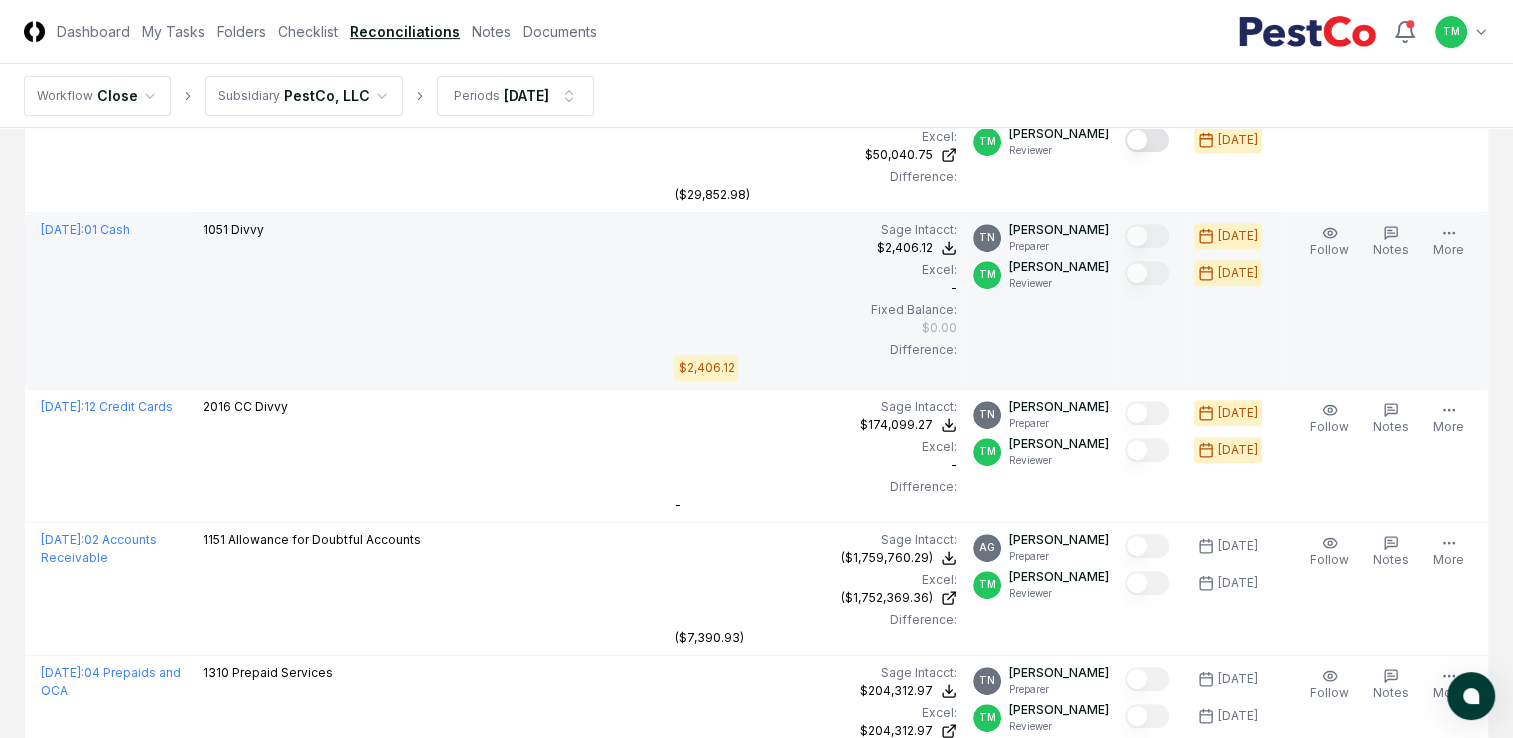 type 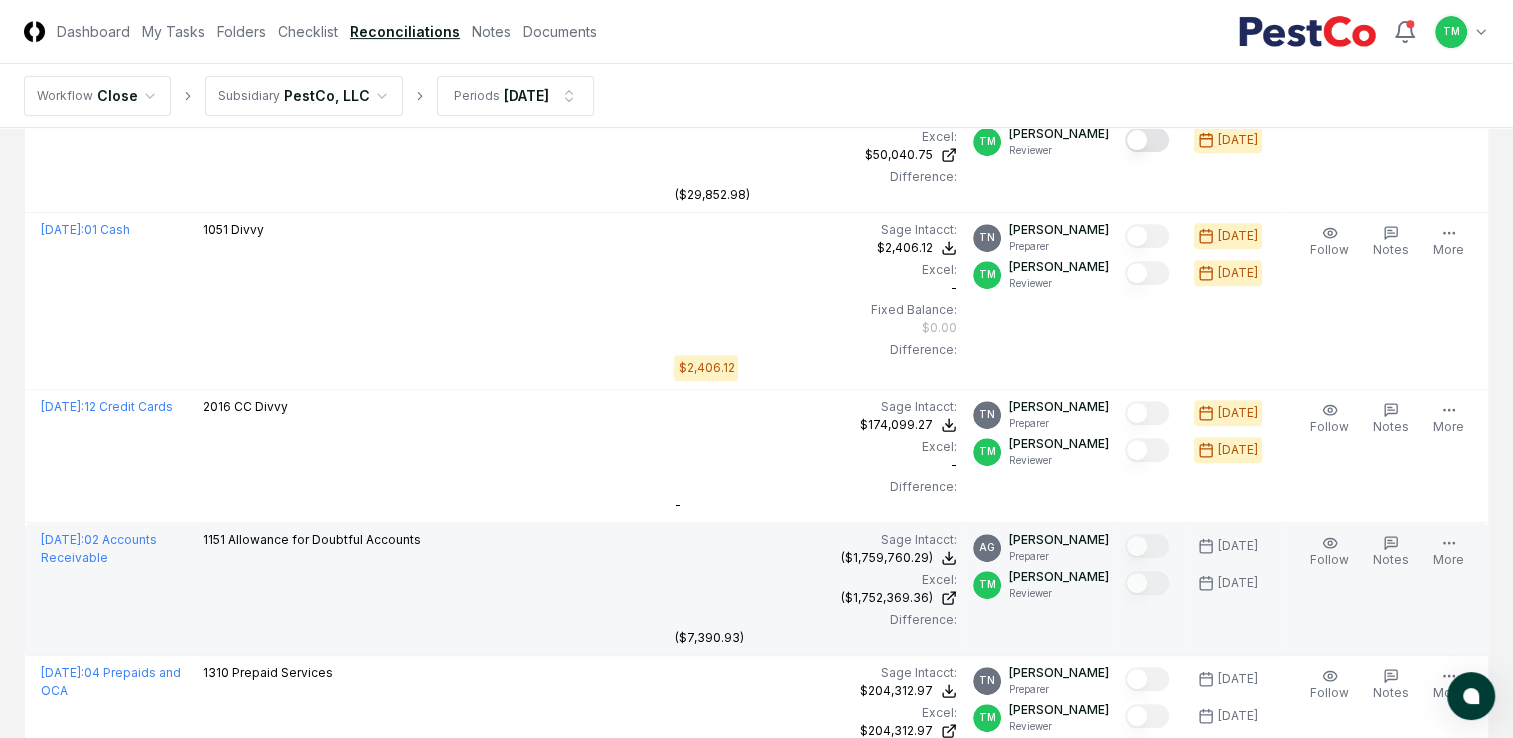 scroll, scrollTop: 900, scrollLeft: 0, axis: vertical 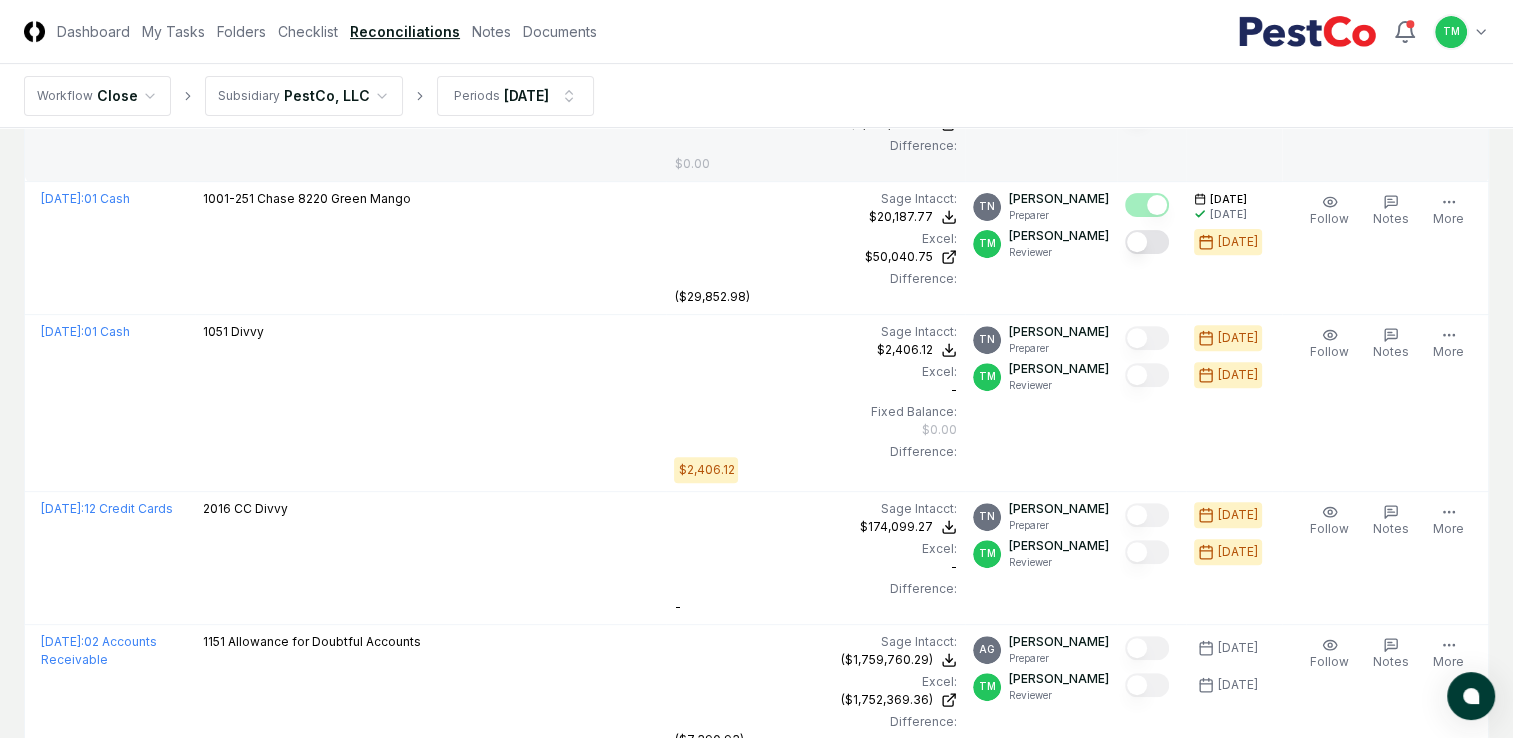 click on "Checklist" at bounding box center (308, 31) 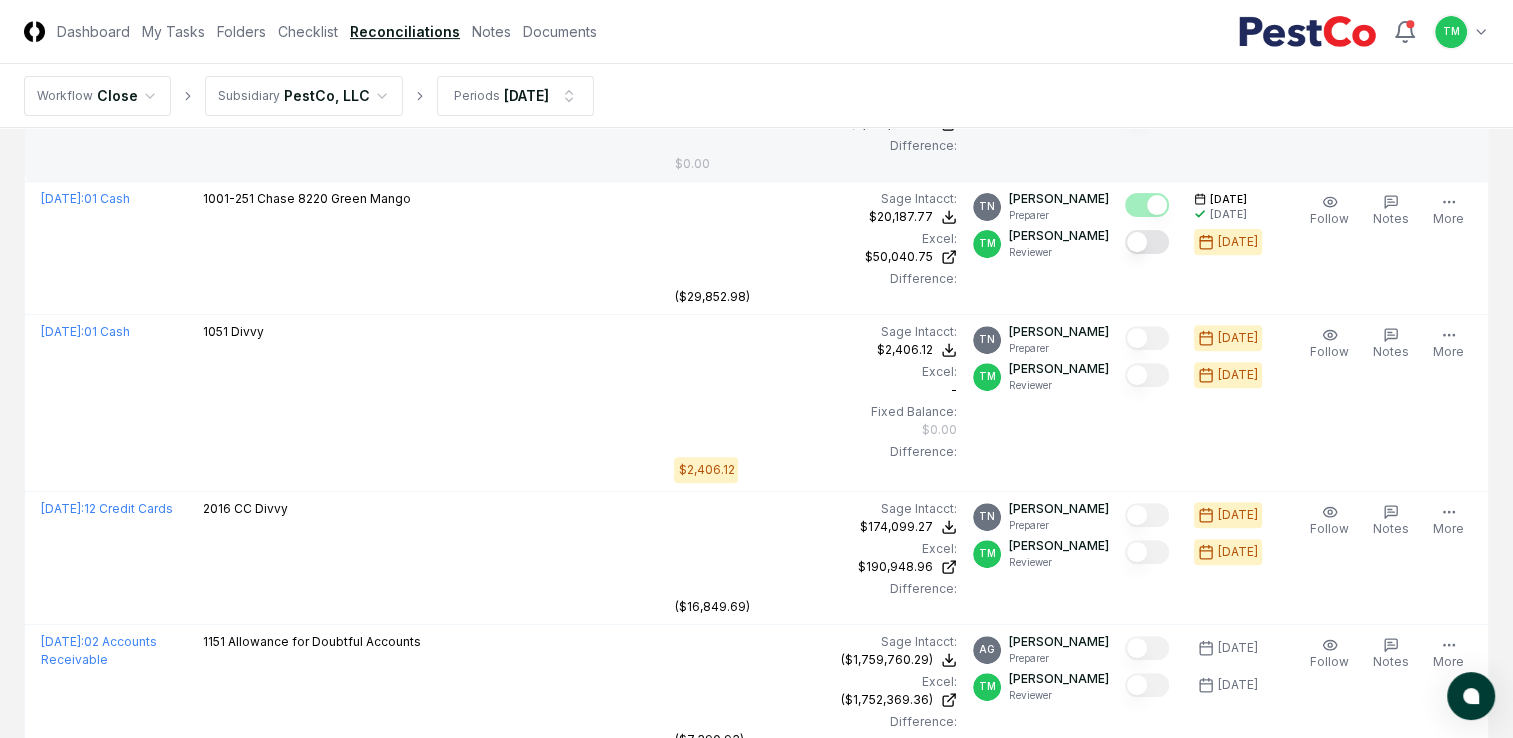 scroll, scrollTop: 600, scrollLeft: 0, axis: vertical 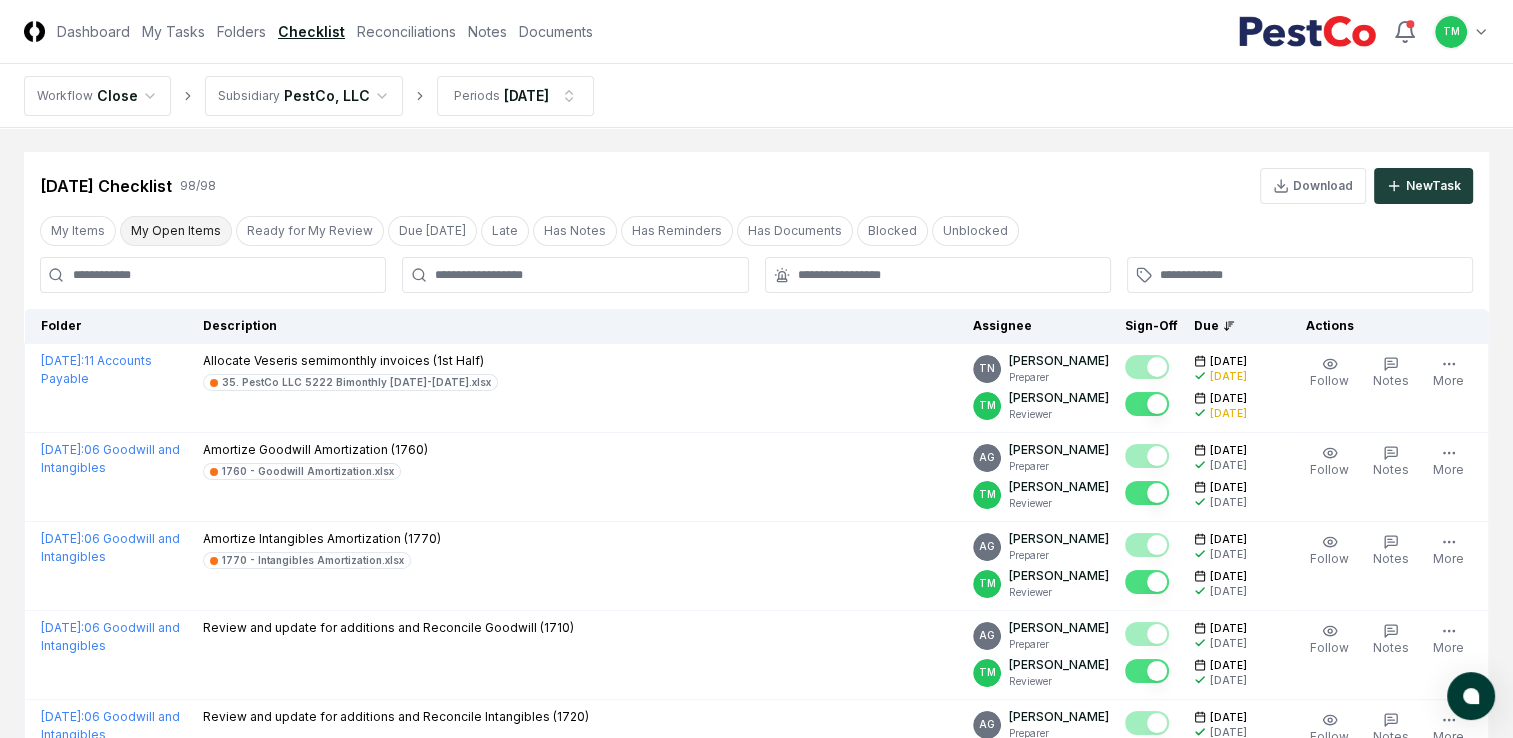 click on "My Open Items" at bounding box center (176, 231) 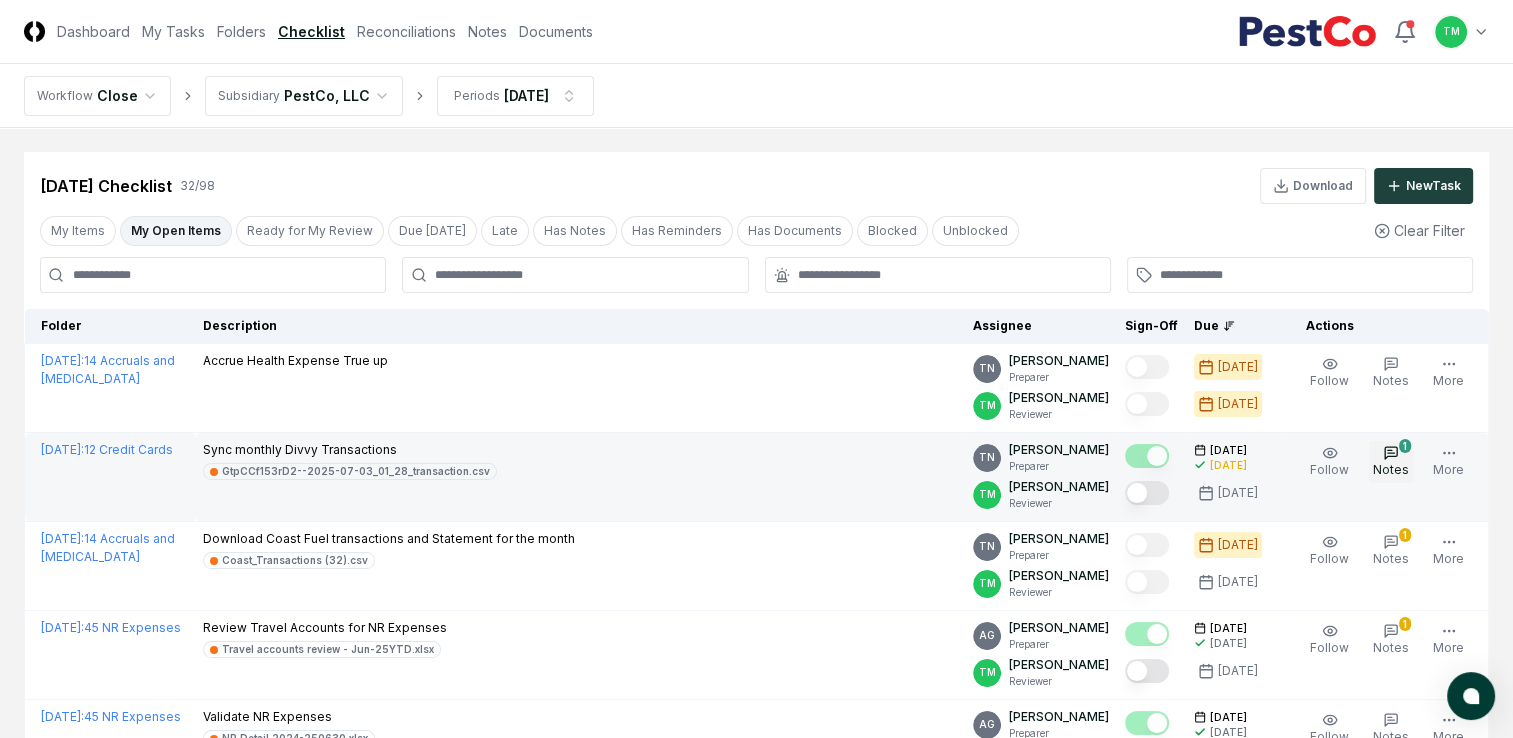 click on "Notes" at bounding box center (1391, 469) 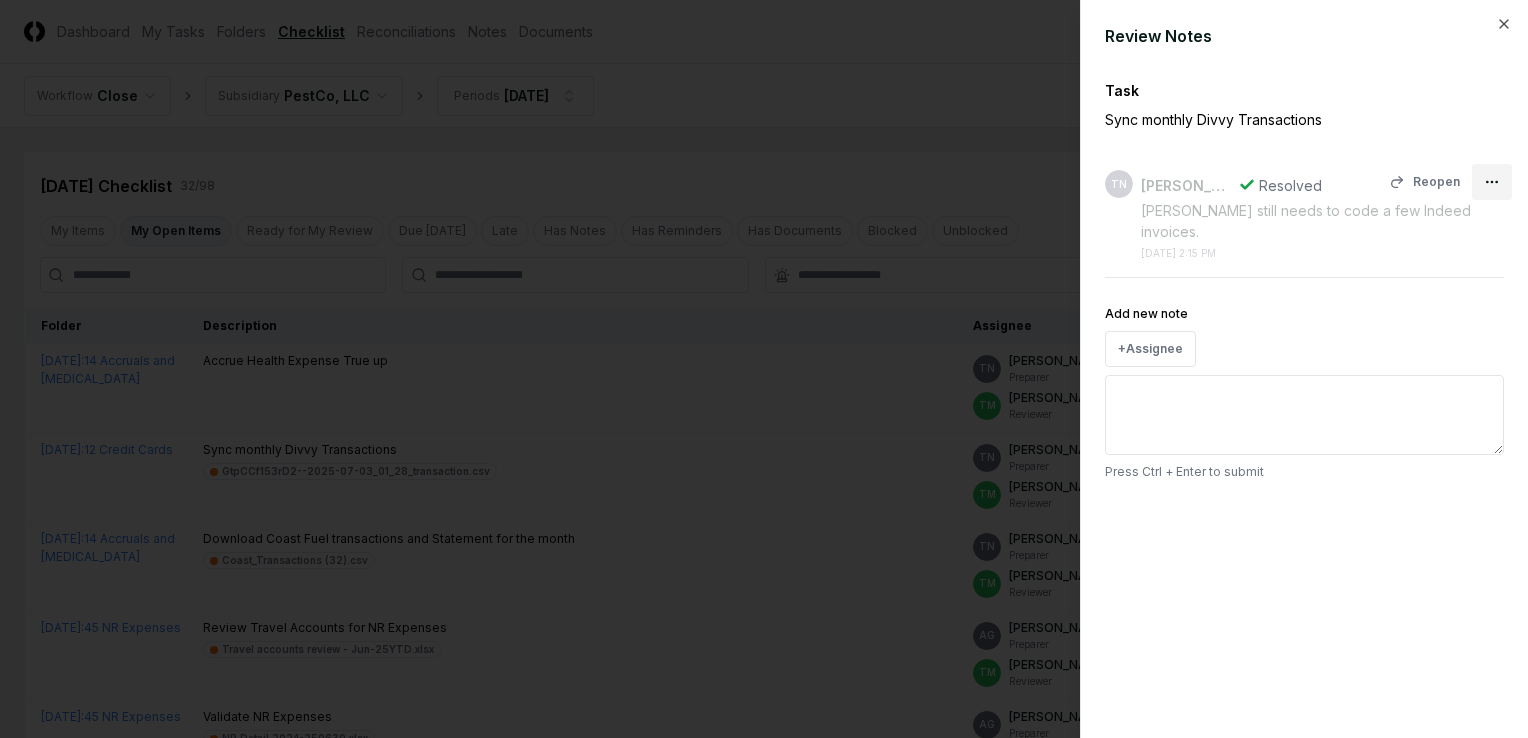 click on "CloseCore Dashboard My Tasks Folders Checklist Reconciliations Notes Documents Toggle navigation menu   TM Toggle user menu Workflow Close Subsidiary PestCo, LLC Periods [DATE] Cancel Reassign [DATE] Checklist 32 / 98 Download New  Task My Items My Open Items Ready for My Review Due [DATE] Late Has Notes Has Reminders Has Documents Blocked Unblocked Clear Filter Folder Description Assignee Sign-Off   Due Actions [DATE] :  14 Accruals and [MEDICAL_DATA] Accrue Health Expense True up TN [PERSON_NAME] Preparer TM [PERSON_NAME] Reviewer [DATE] [DATE] Follow Notes Upload Reminder Duplicate Edit Task More [DATE] :  12 Credit Cards Sync monthly Divvy Transactions GtpCCf153rD2--2025-07-03_01_28_transaction.csv TN [PERSON_NAME] Preparer TM [PERSON_NAME] Reviewer [DATE] [DATE] [DATE] Follow 1 Notes 1 Upload Reminder Duplicate Edit Task More [DATE] :  14 Accruals and [MEDICAL_DATA] Download Coast Fuel transactions and Statement for the month Coast_Transactions (32).csv TN [PERSON_NAME] Preparer TM 1 1" at bounding box center (756, 1668) 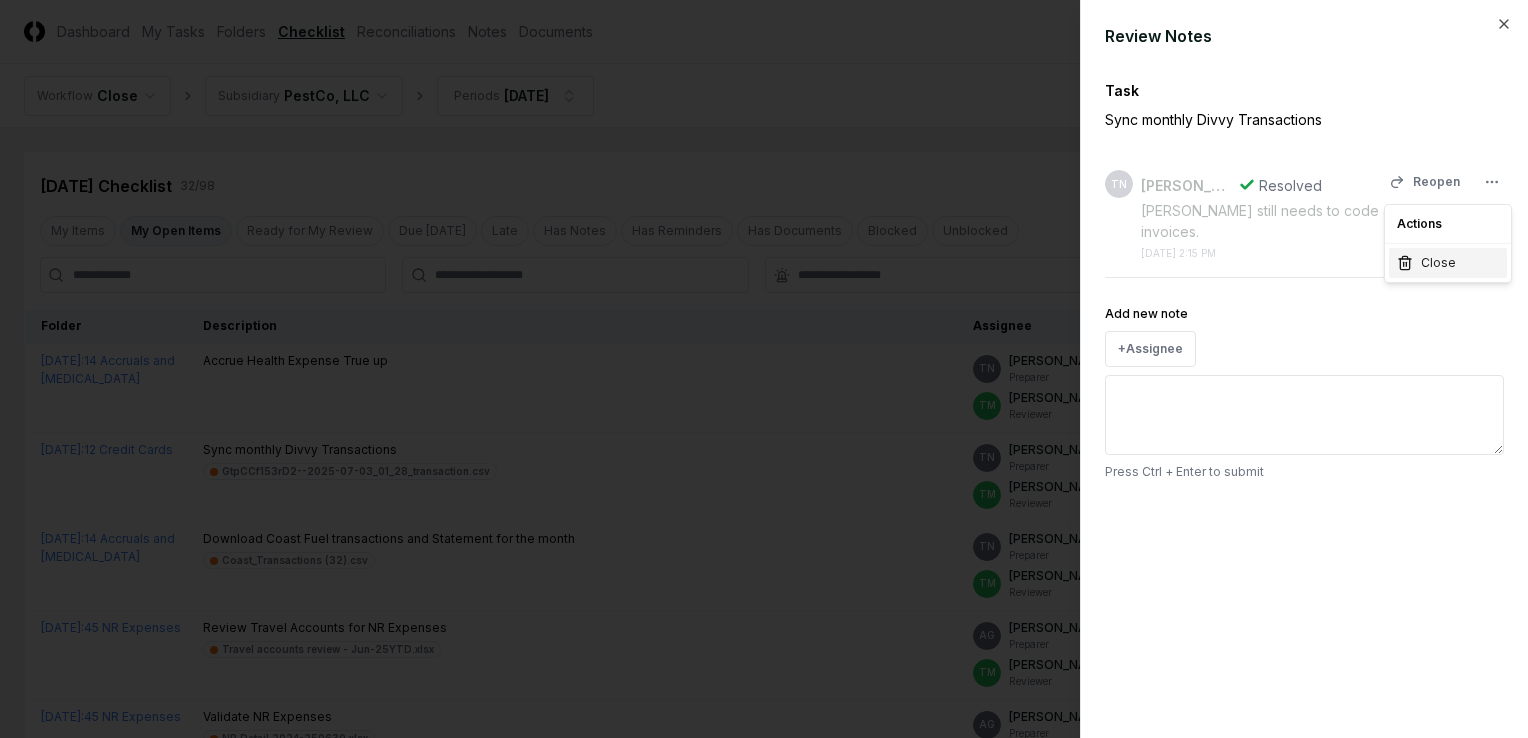 click on "Close" at bounding box center [1448, 263] 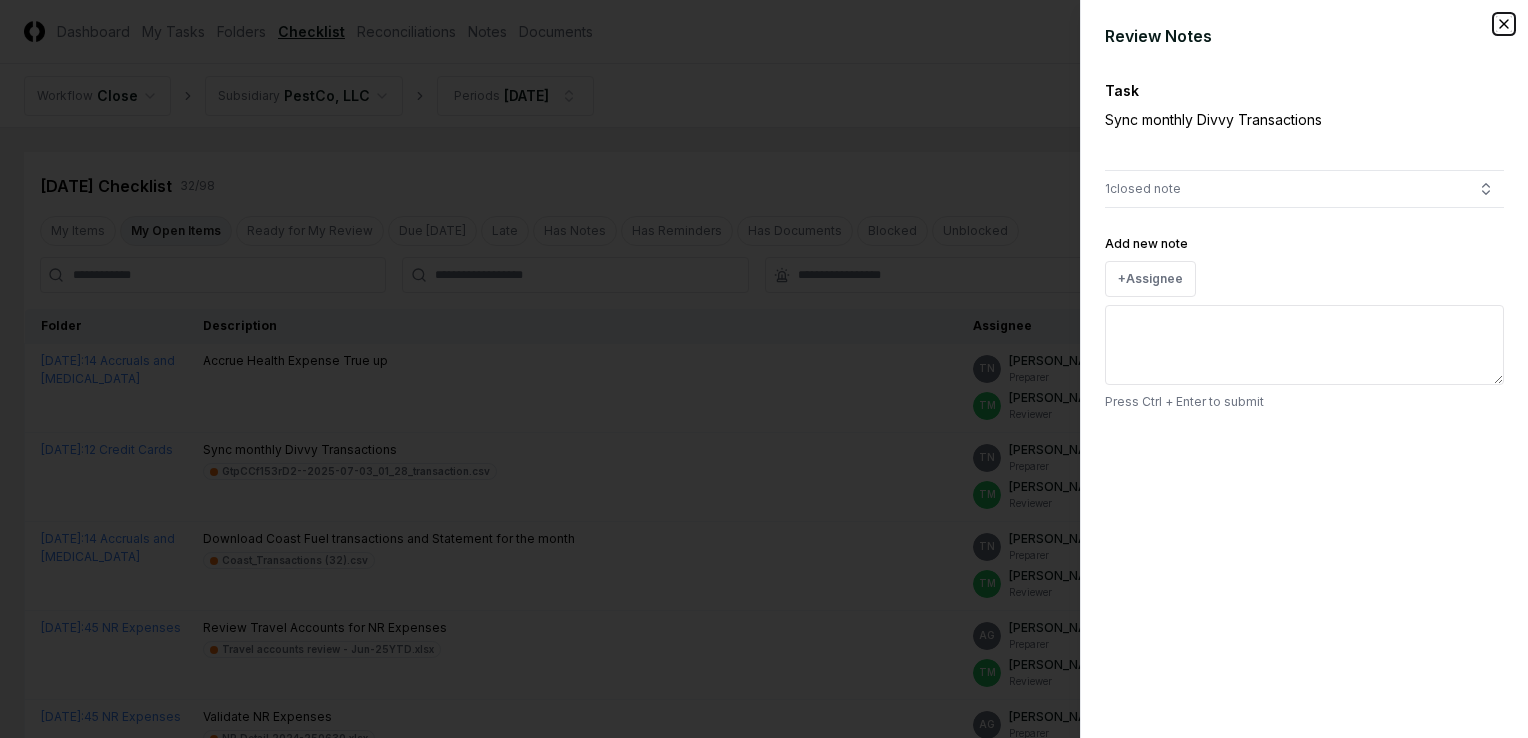 click 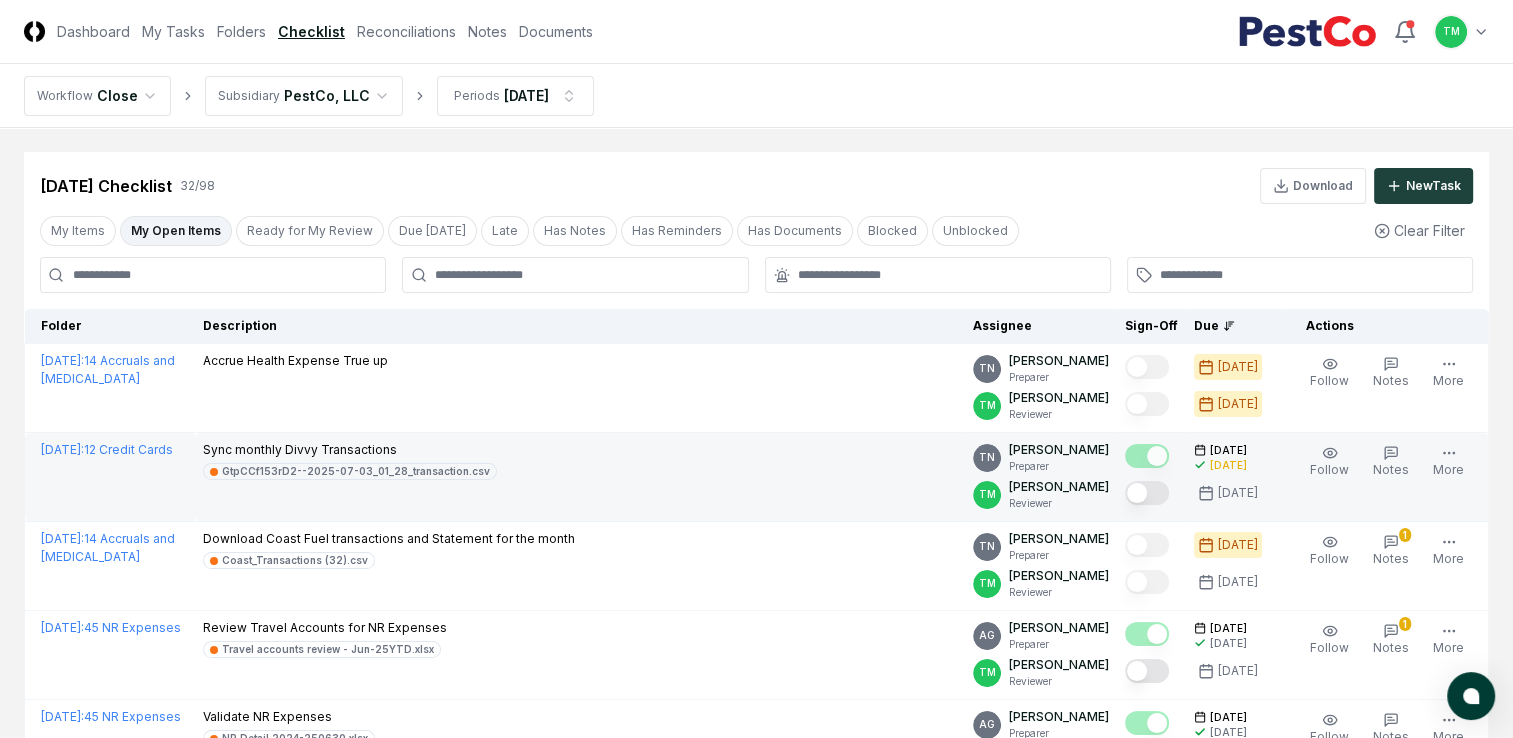 click at bounding box center (1147, 493) 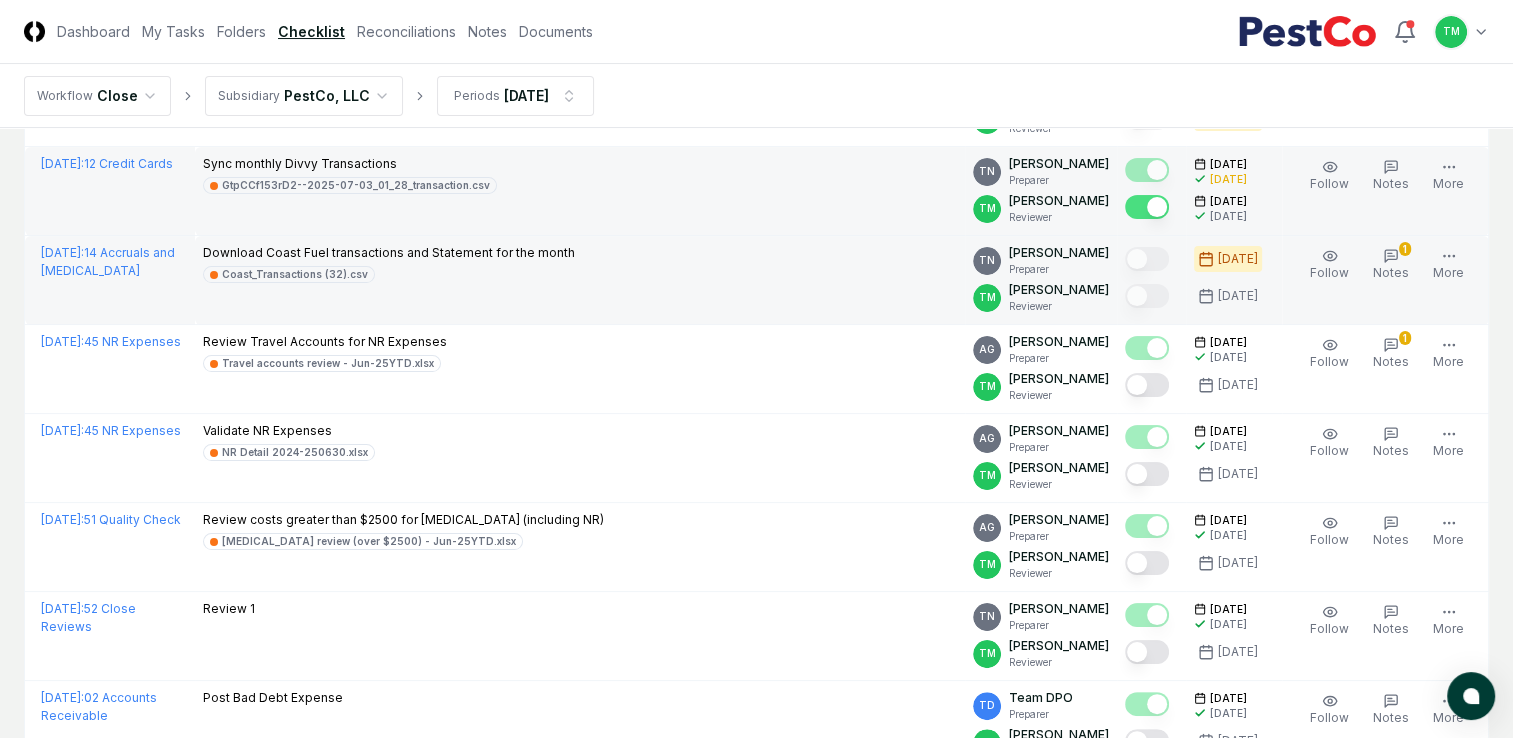scroll, scrollTop: 300, scrollLeft: 0, axis: vertical 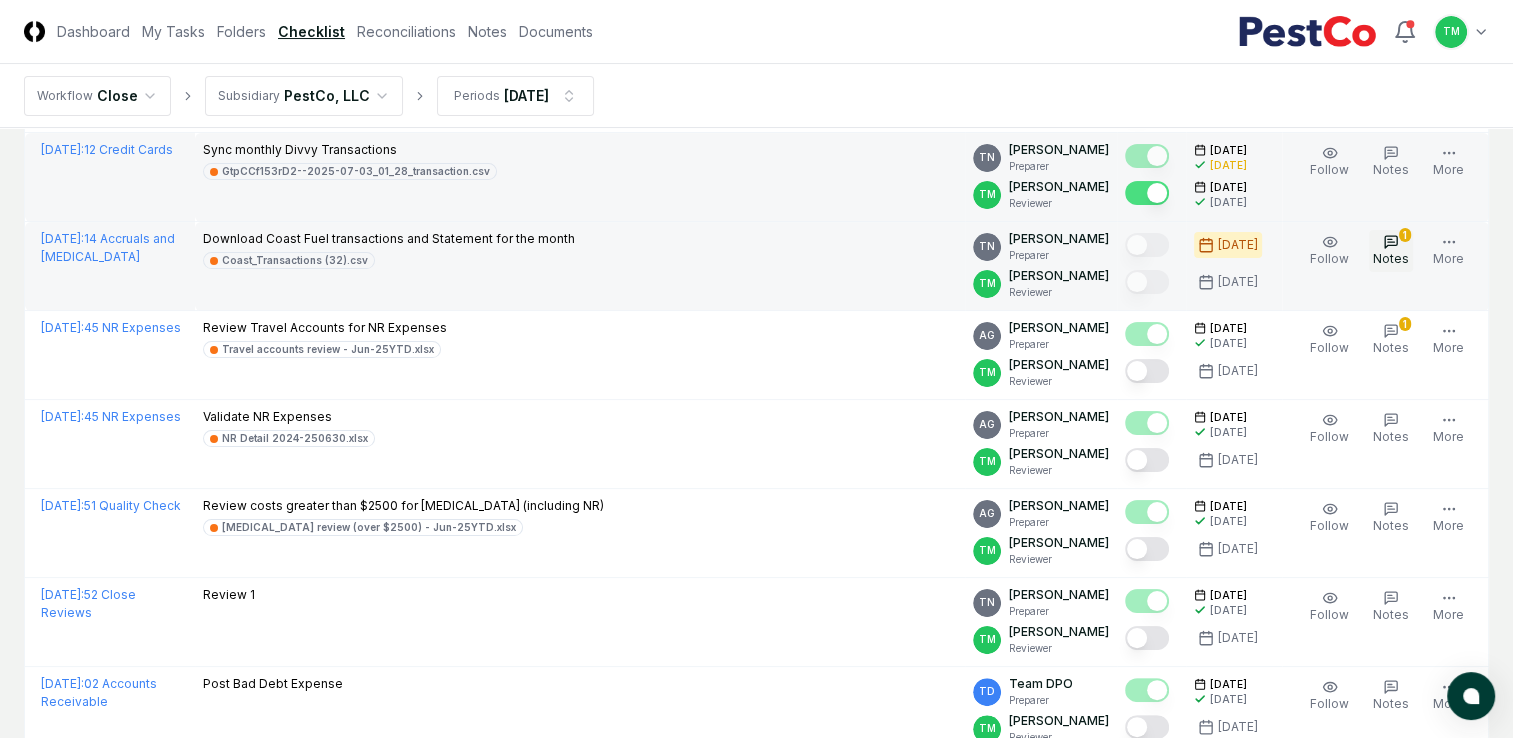 click 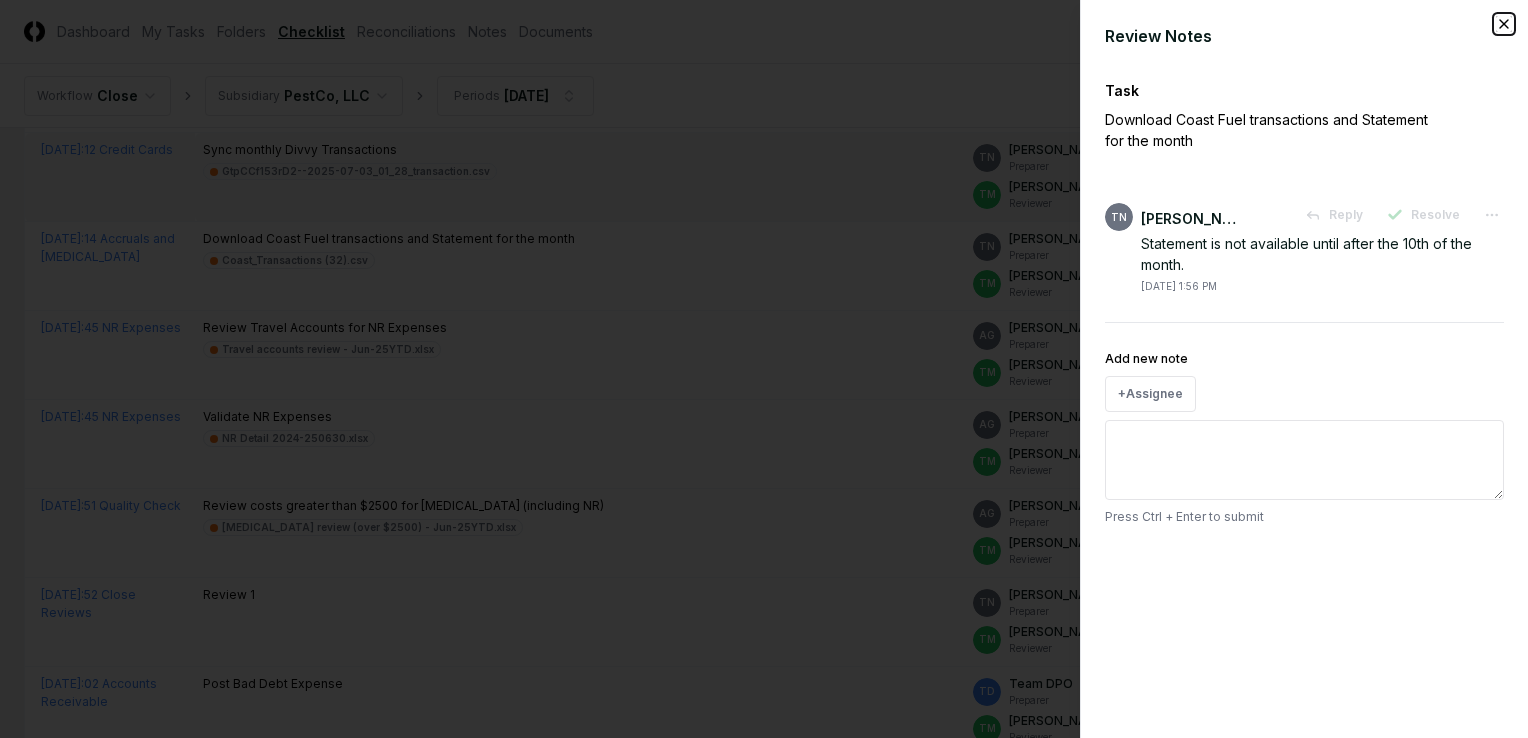 drag, startPoint x: 1503, startPoint y: 15, endPoint x: 1500, endPoint y: 25, distance: 10.440307 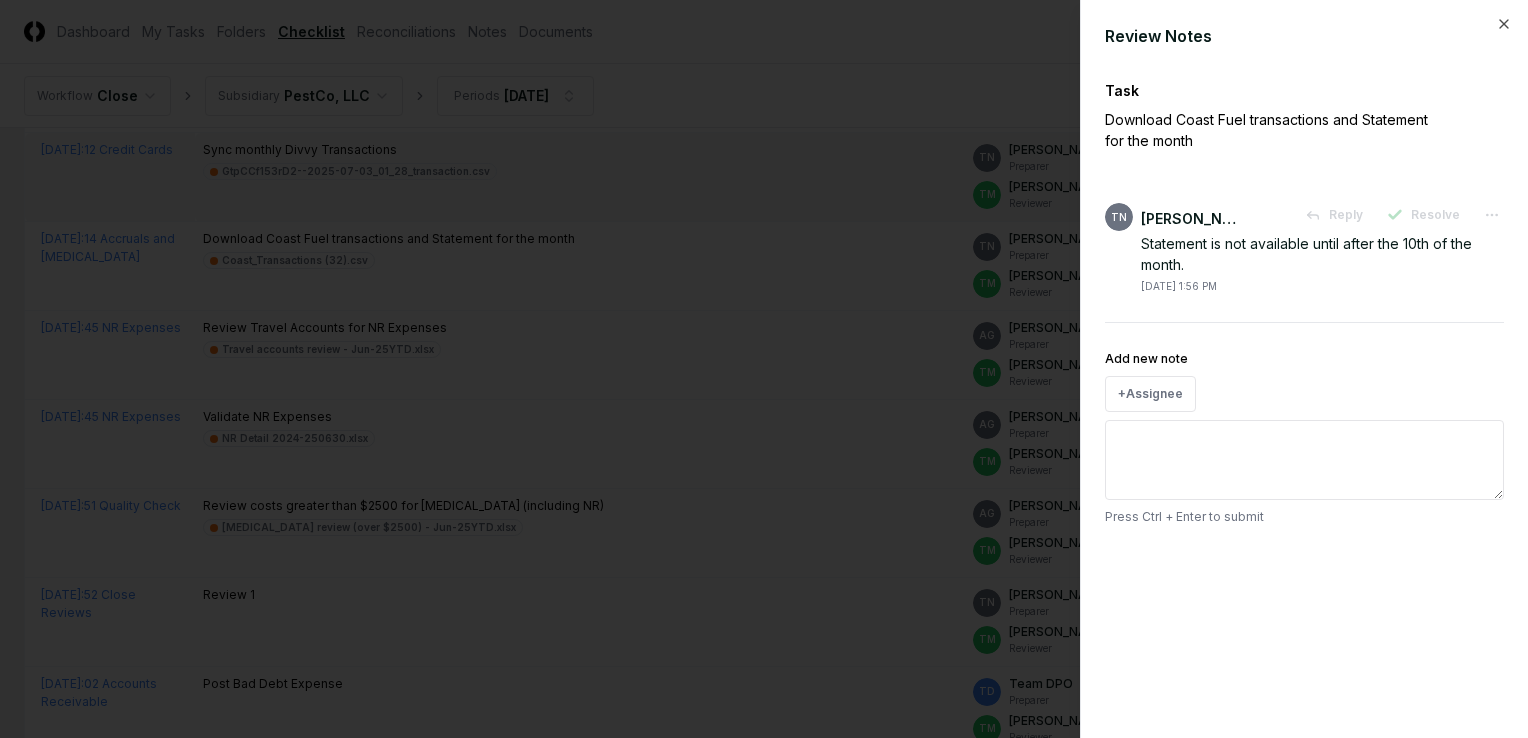 click on "Review Notes" at bounding box center [1304, 36] 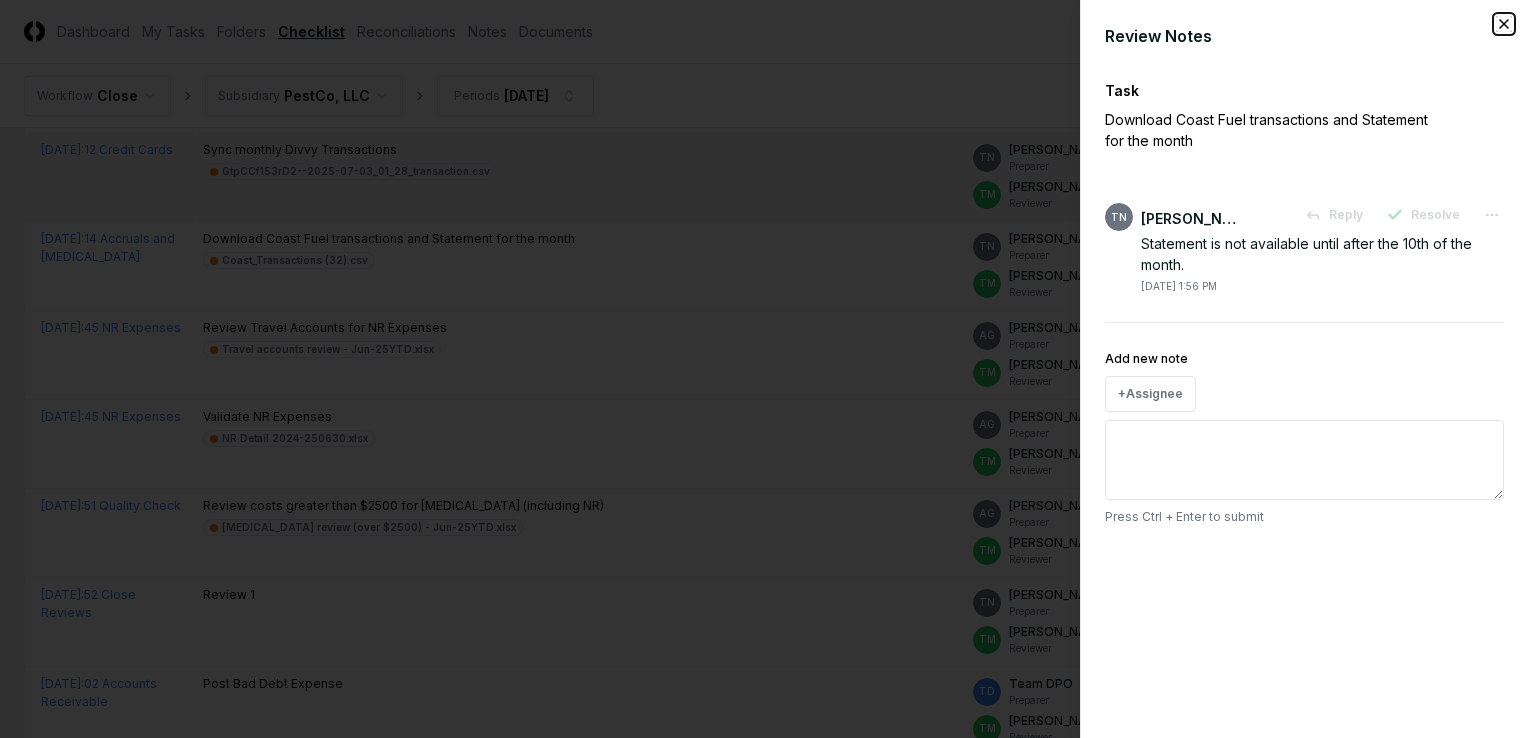click 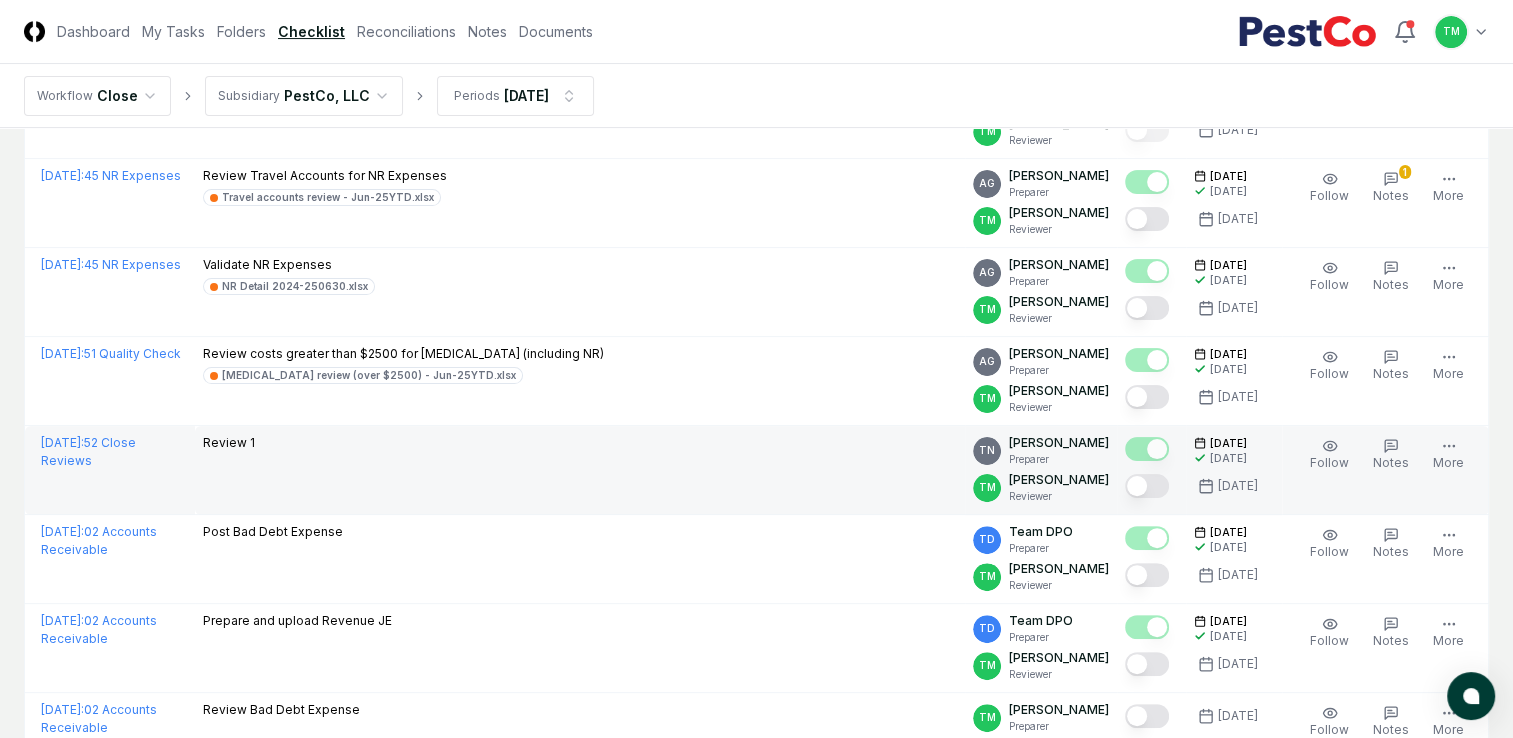 scroll, scrollTop: 500, scrollLeft: 0, axis: vertical 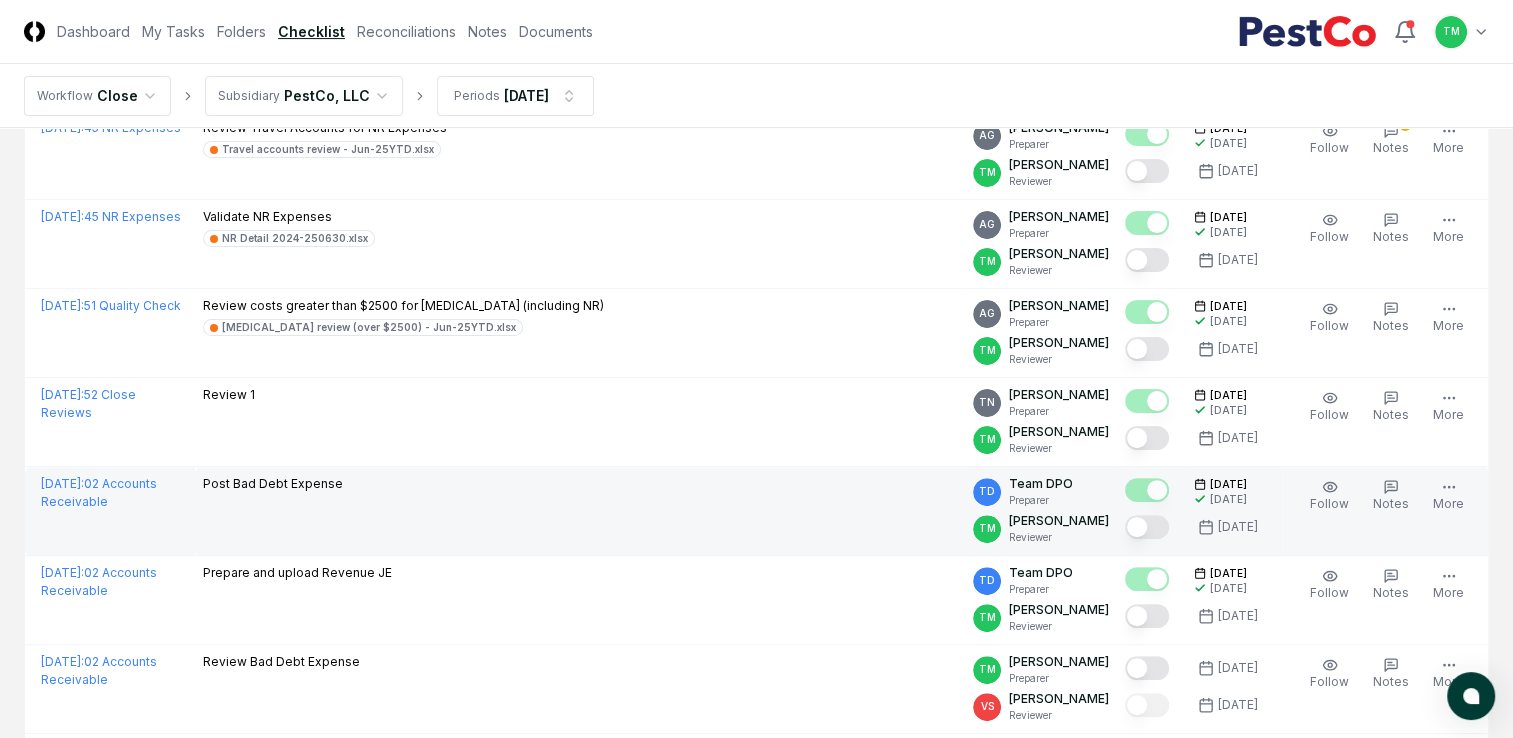 click at bounding box center (1147, 527) 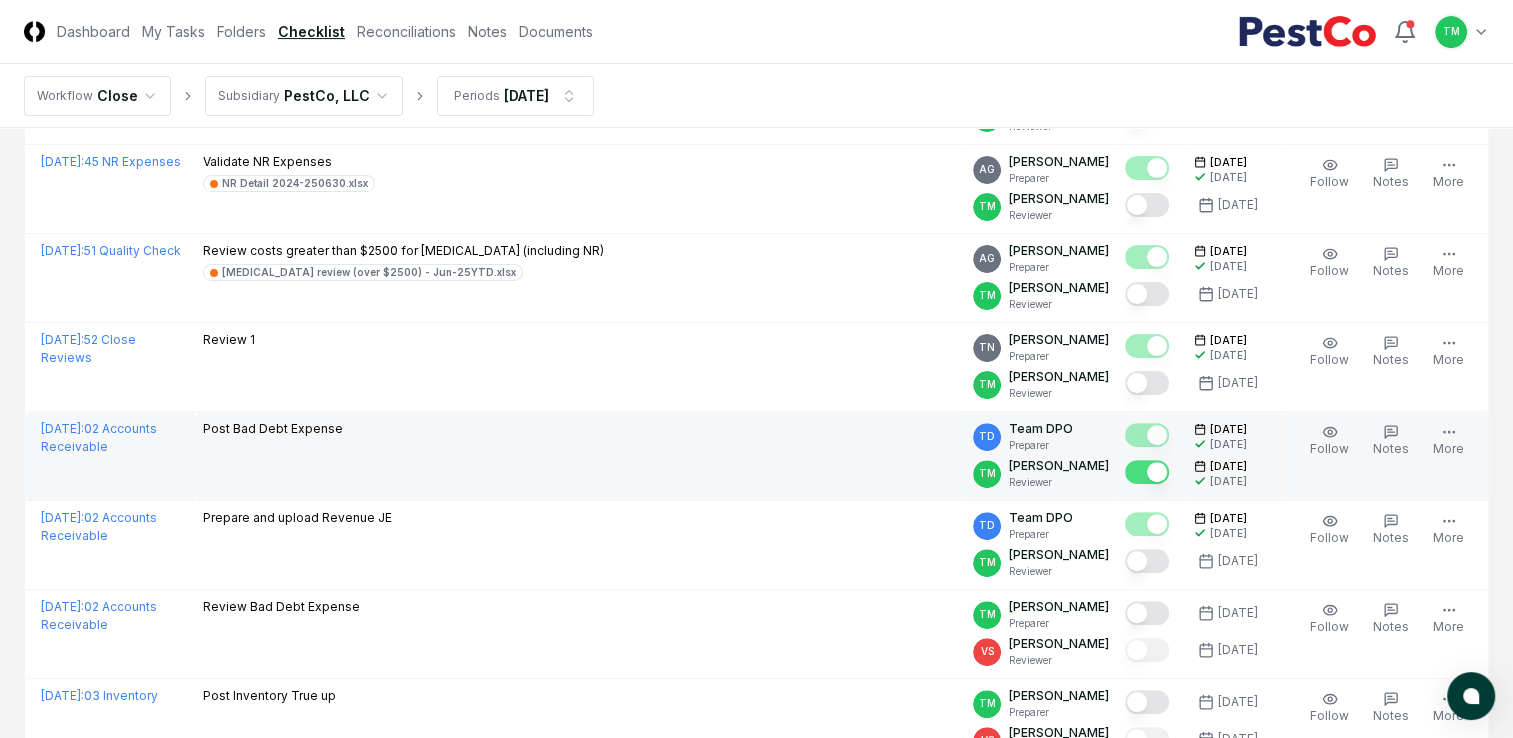 scroll, scrollTop: 600, scrollLeft: 0, axis: vertical 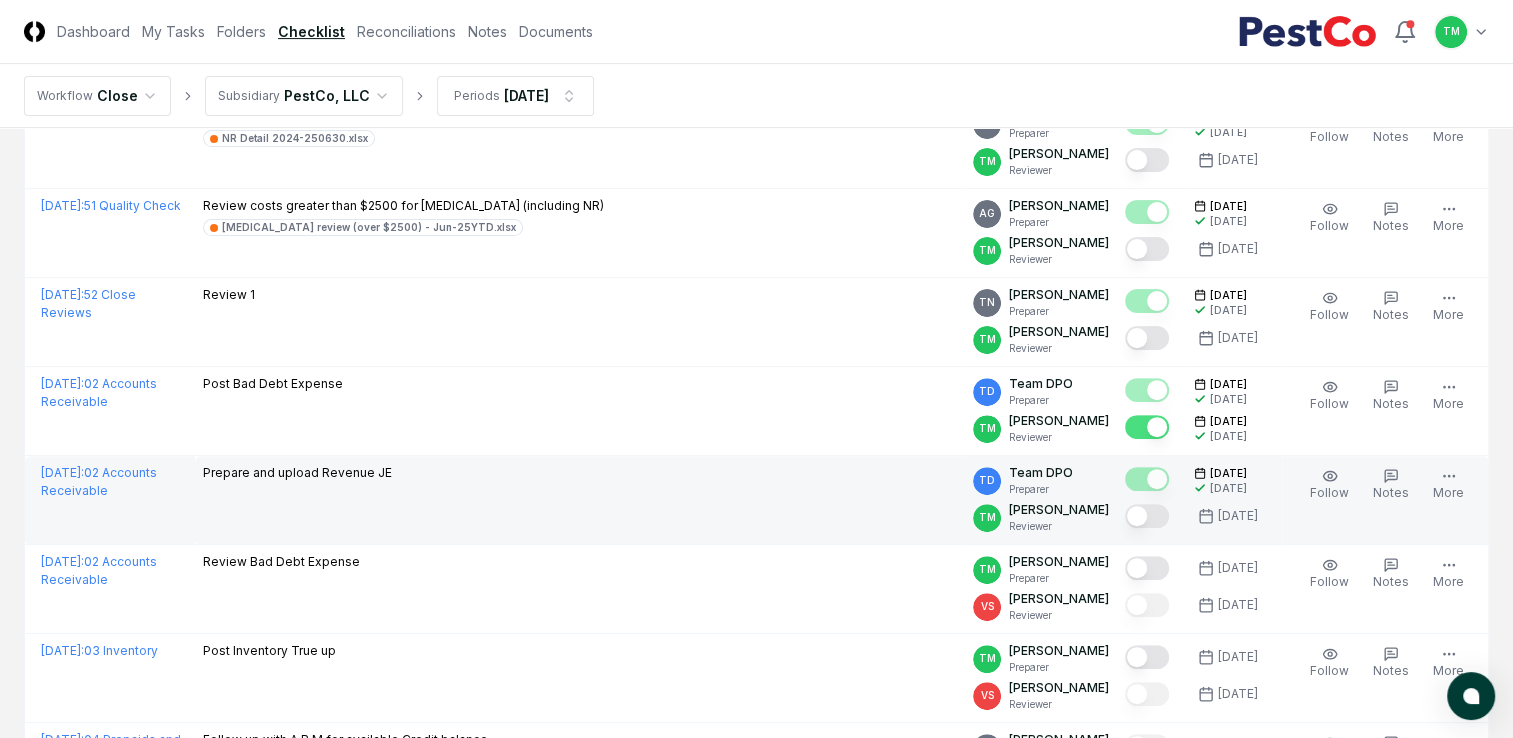 click at bounding box center [1147, 516] 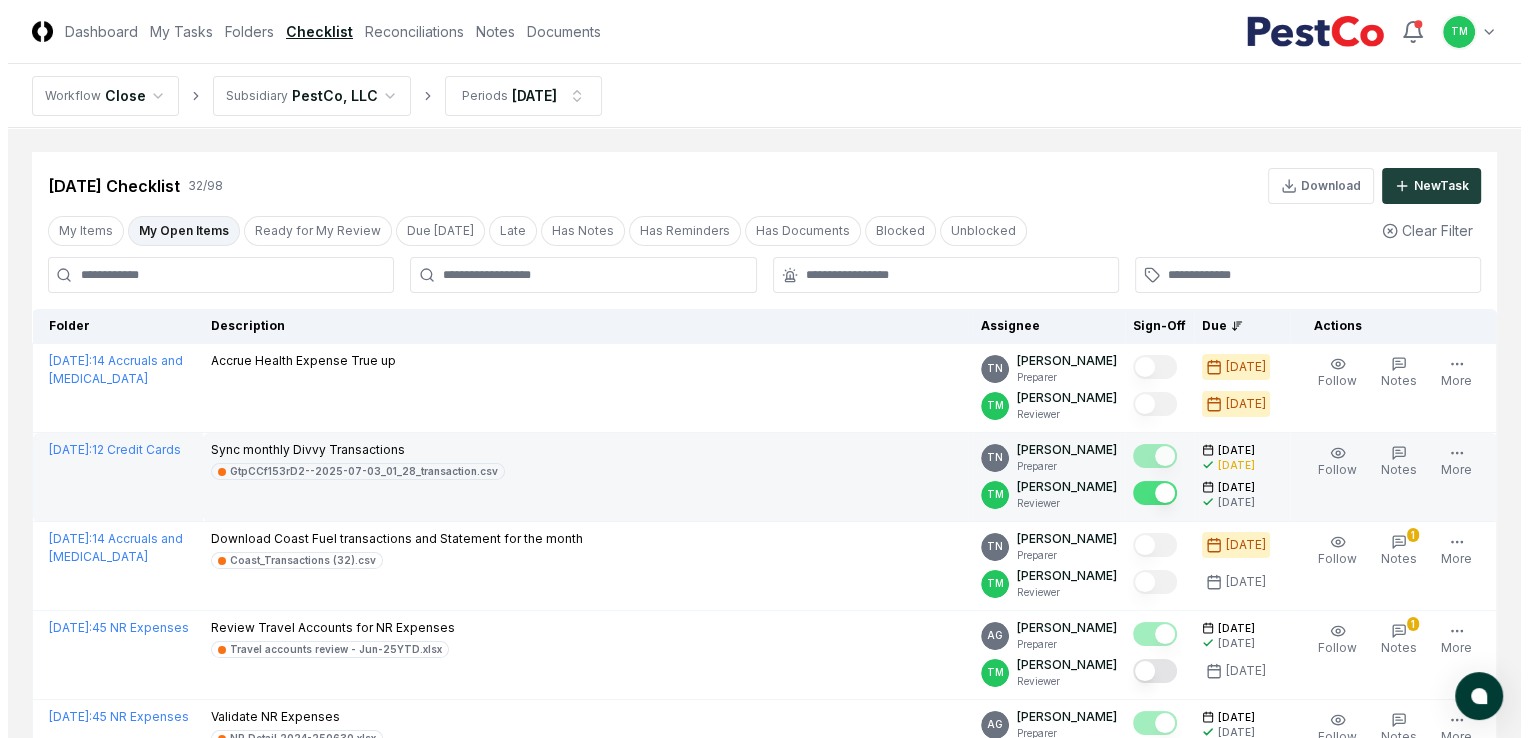 scroll, scrollTop: 0, scrollLeft: 0, axis: both 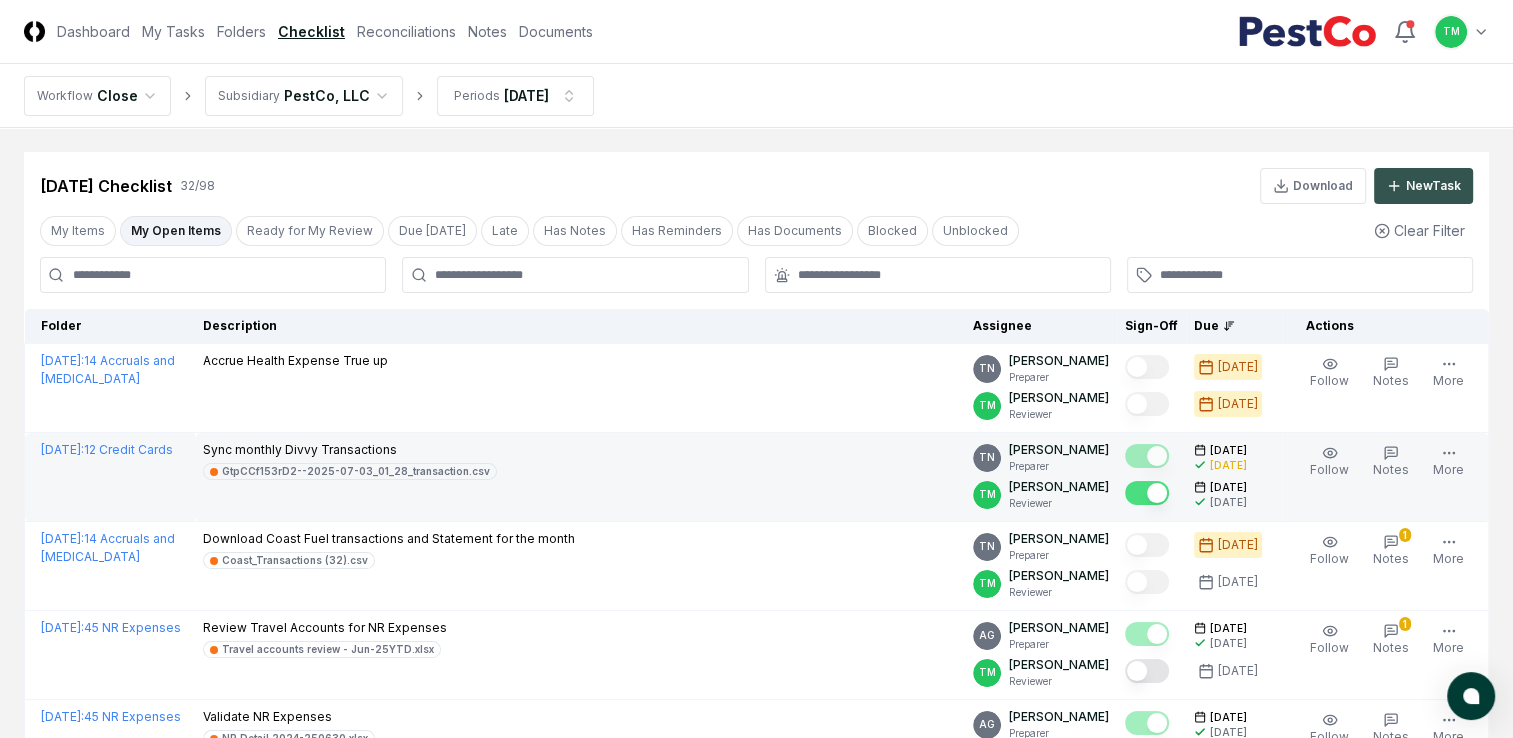 click on "New  Task" at bounding box center [1433, 186] 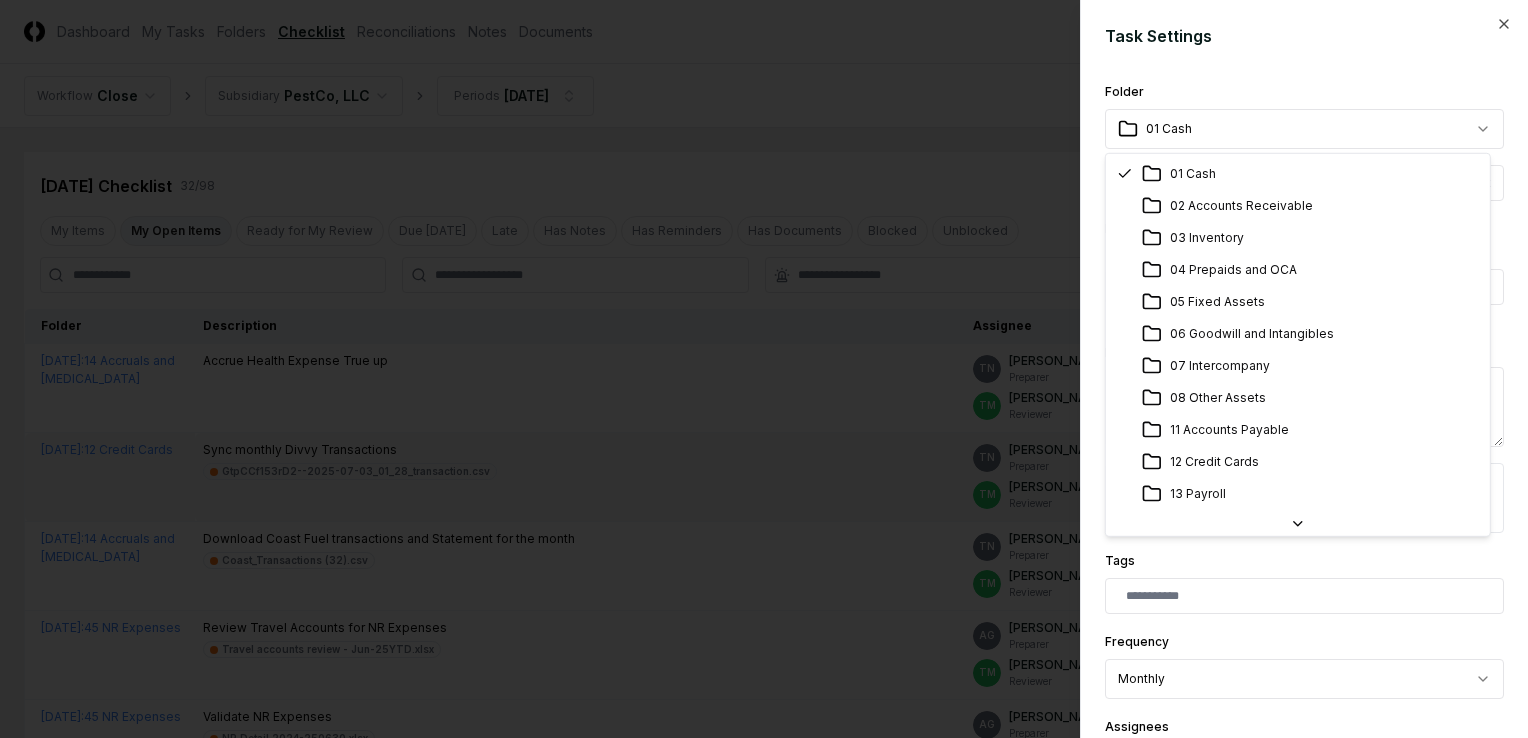click on "CloseCore Dashboard My Tasks Folders Checklist Reconciliations Notes Documents Toggle navigation menu   TM Toggle user menu Workflow Close Subsidiary PestCo, LLC Periods [DATE] Cancel Reassign [DATE] Checklist 32 / 98 Download New  Task My Items My Open Items Ready for My Review Due [DATE] Late Has Notes Has Reminders Has Documents Blocked Unblocked Clear Filter Folder Description Assignee Sign-Off   Due Actions [DATE] :  14 Accruals and [MEDICAL_DATA] Accrue Health Expense True up TN [PERSON_NAME] Preparer TM [PERSON_NAME] Reviewer [DATE] [DATE] Follow Notes Upload Reminder Duplicate Edit Task More [DATE] :  12 Credit Cards Sync monthly Divvy Transactions GtpCCf153rD2--2025-07-03_01_28_transaction.csv TN [PERSON_NAME] Preparer TM [PERSON_NAME] Reviewer [DATE] [DATE] [DATE] [DATE] Follow Notes 1 Upload Reminder Duplicate Edit Task More [DATE] :  14 Accruals and [MEDICAL_DATA] Download Coast Fuel transactions and Statement for the month Coast_Transactions (32).csv TN [PERSON_NAME] Preparer" at bounding box center [756, 1668] 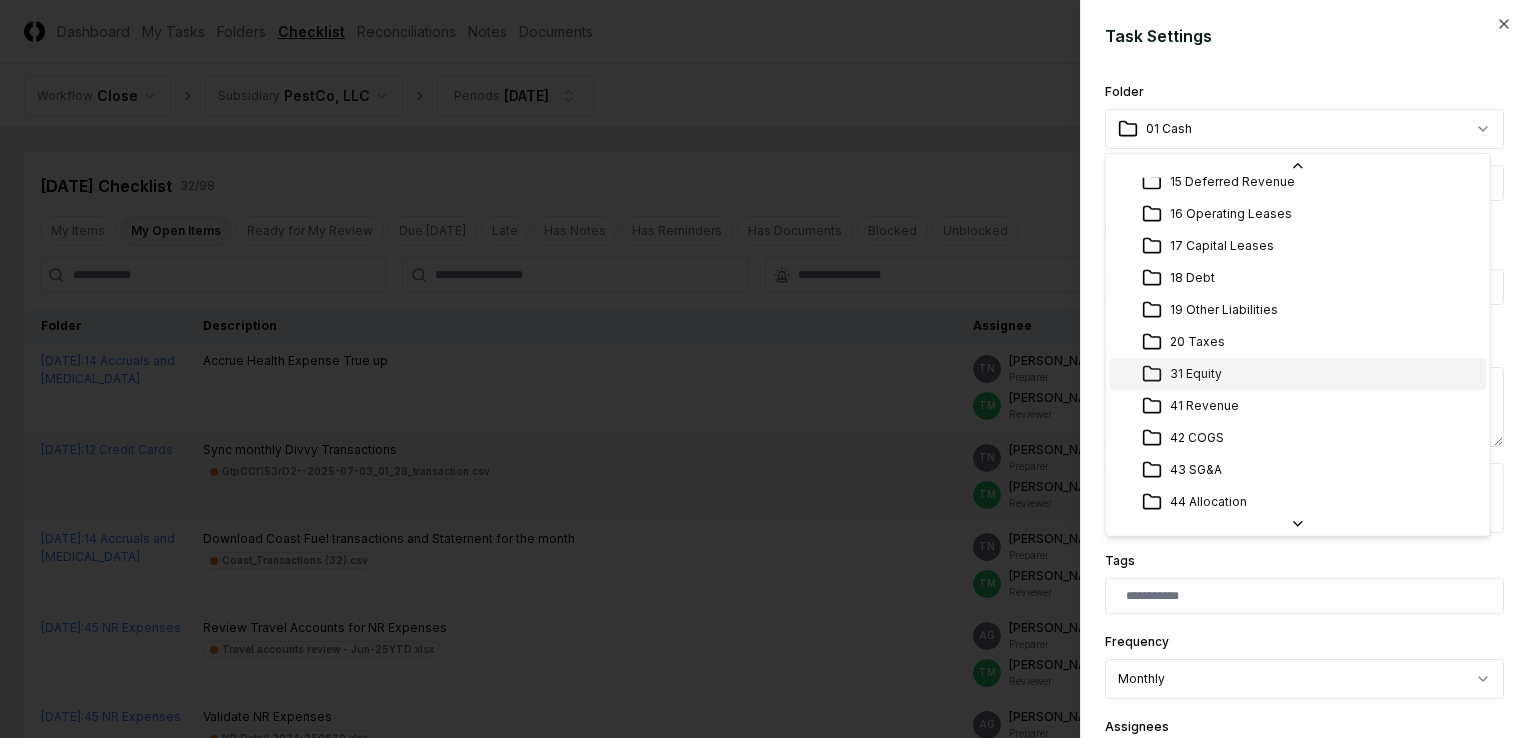 scroll, scrollTop: 513, scrollLeft: 0, axis: vertical 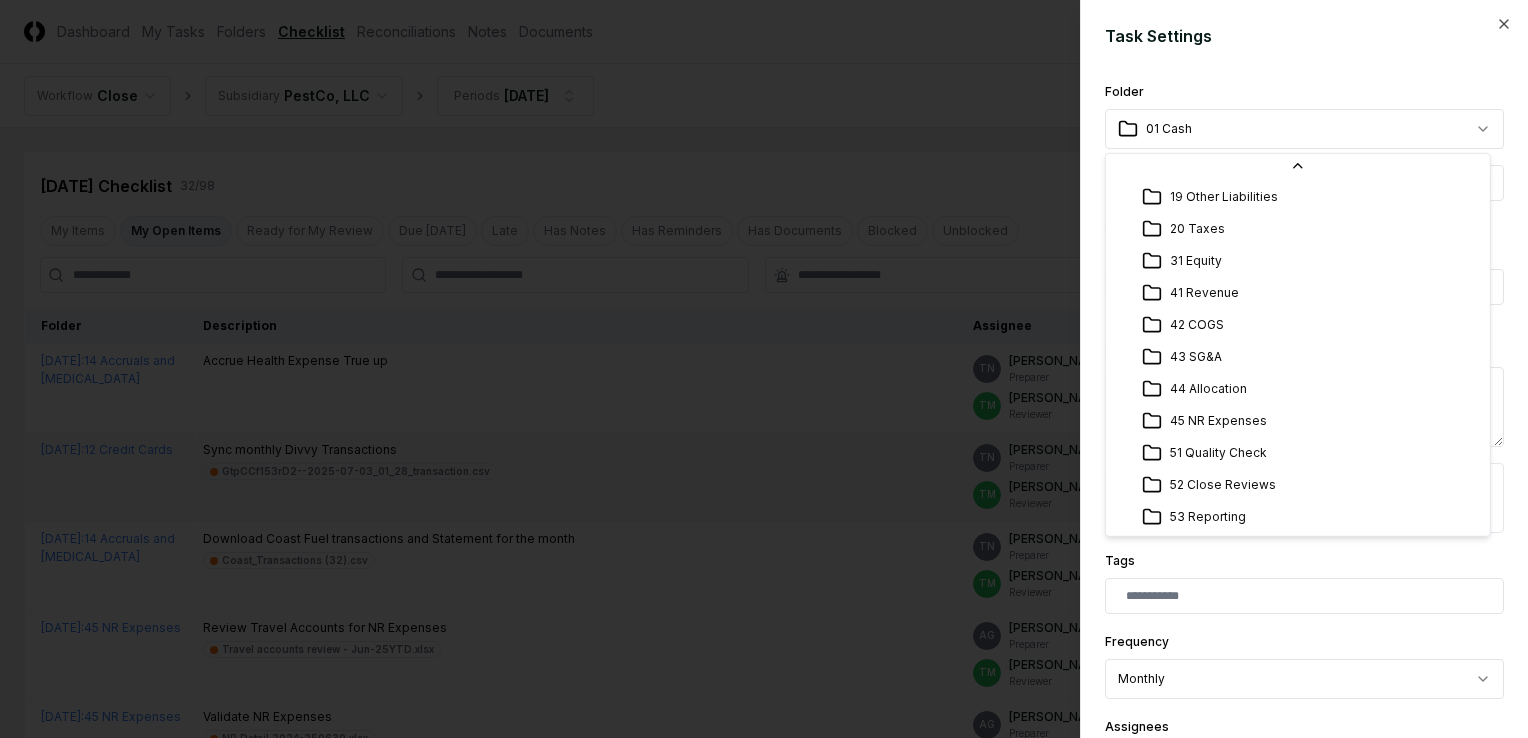 select on "**********" 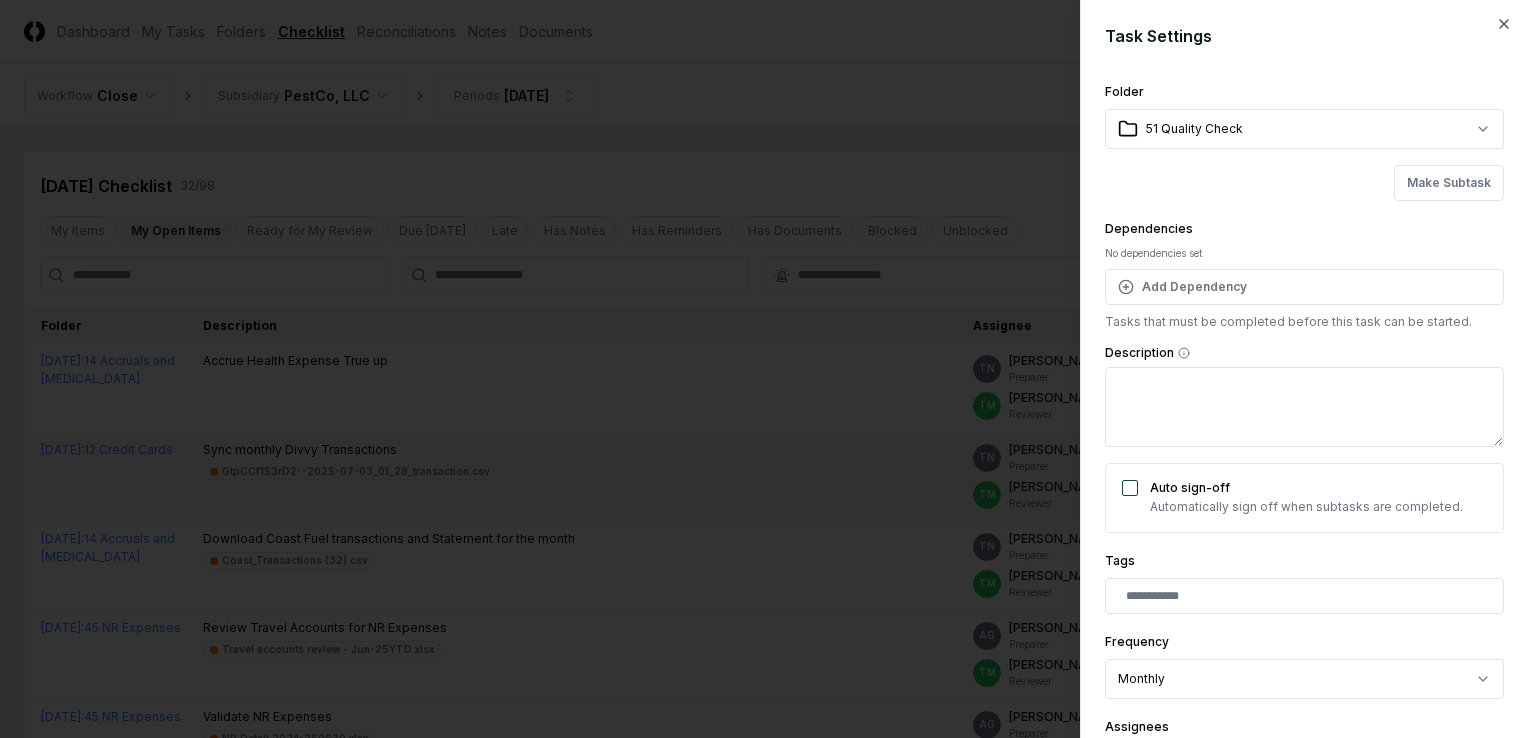 click on "Description" at bounding box center (1304, 407) 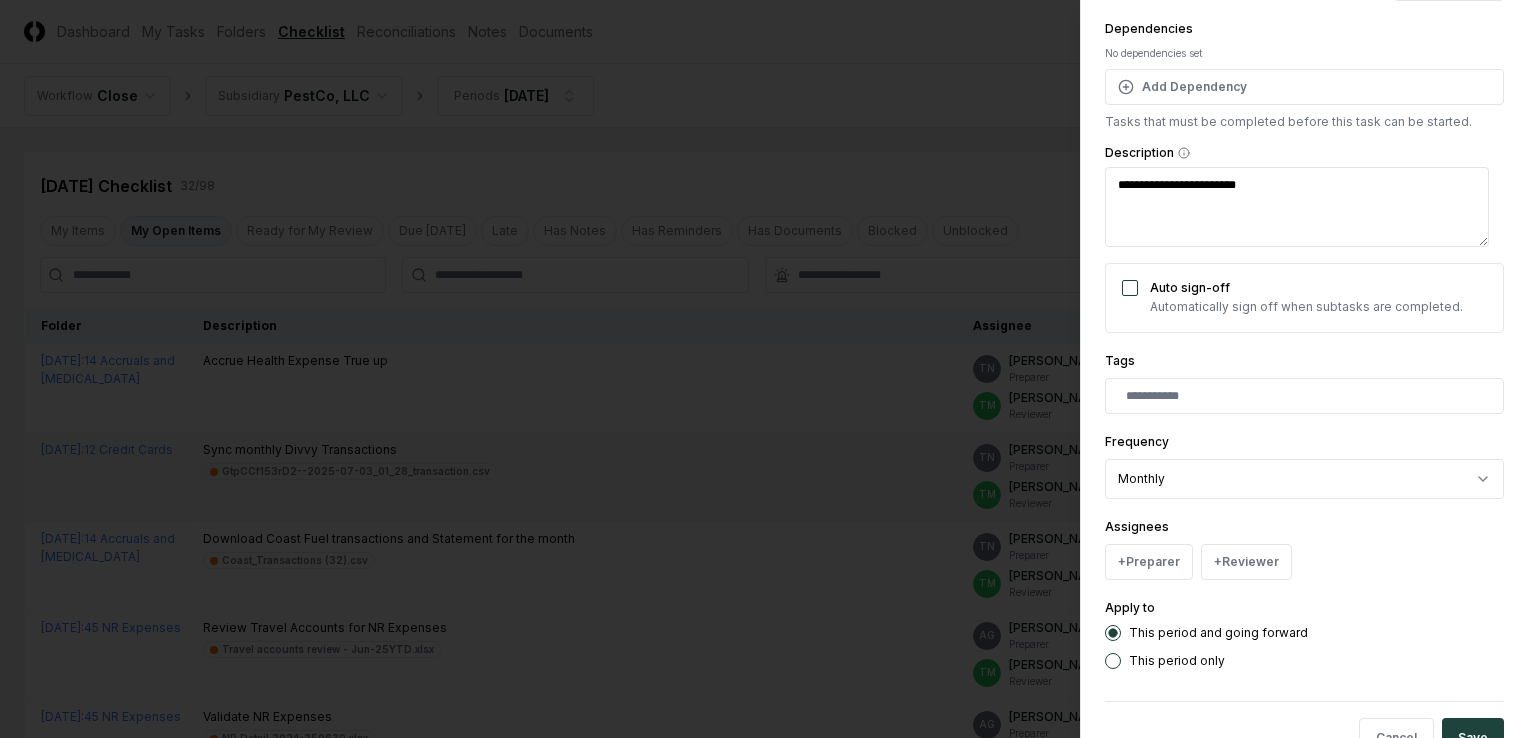 scroll, scrollTop: 258, scrollLeft: 0, axis: vertical 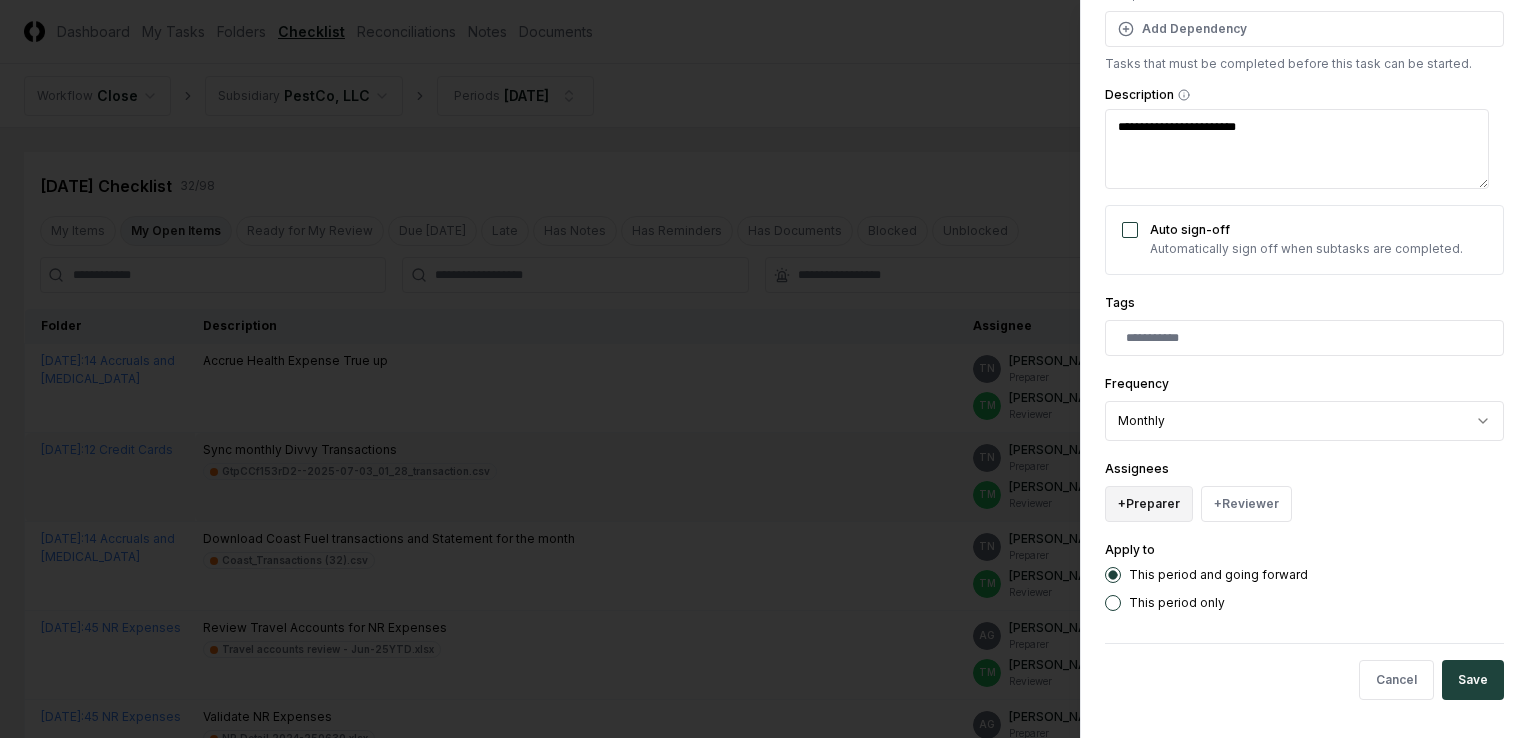type on "**********" 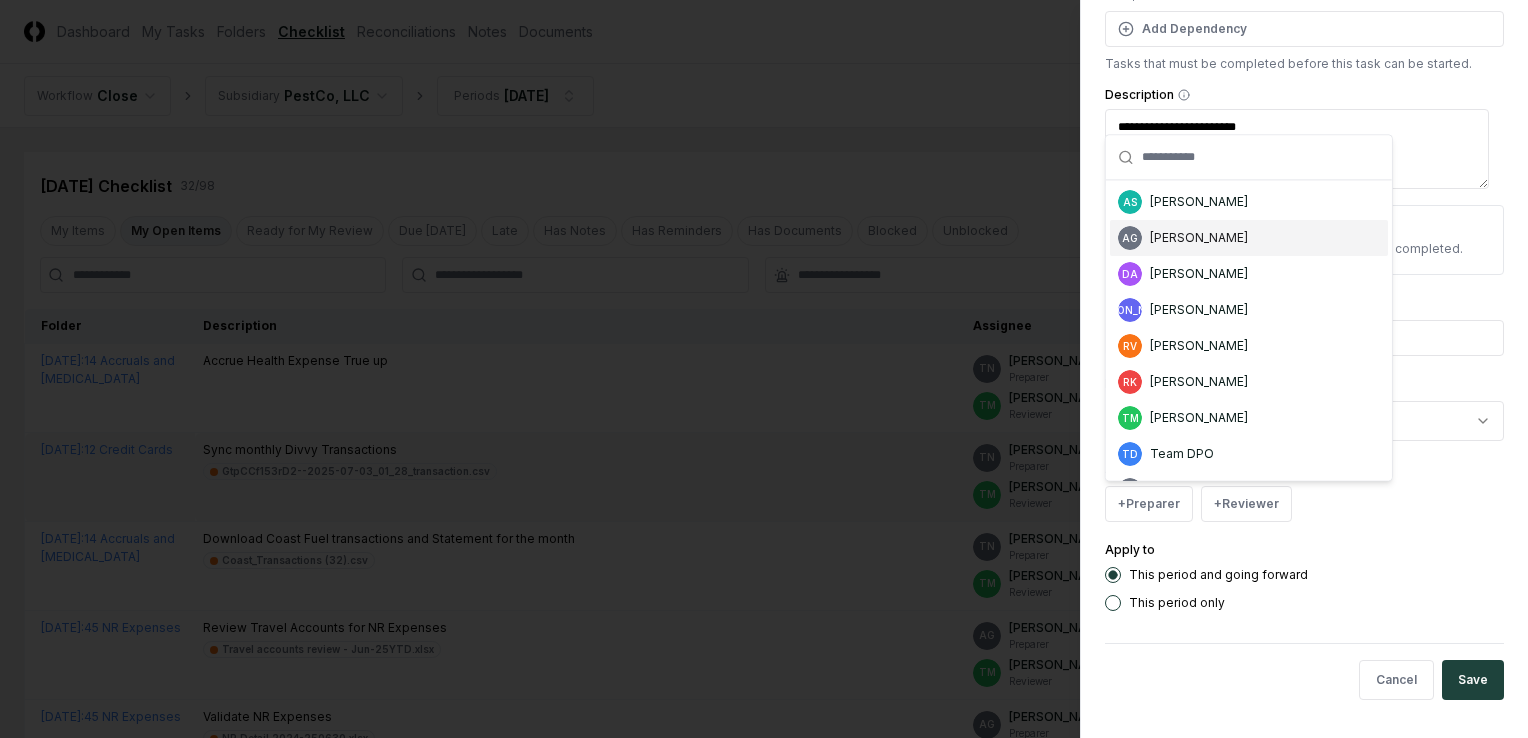 click on "[PERSON_NAME]" at bounding box center (1199, 238) 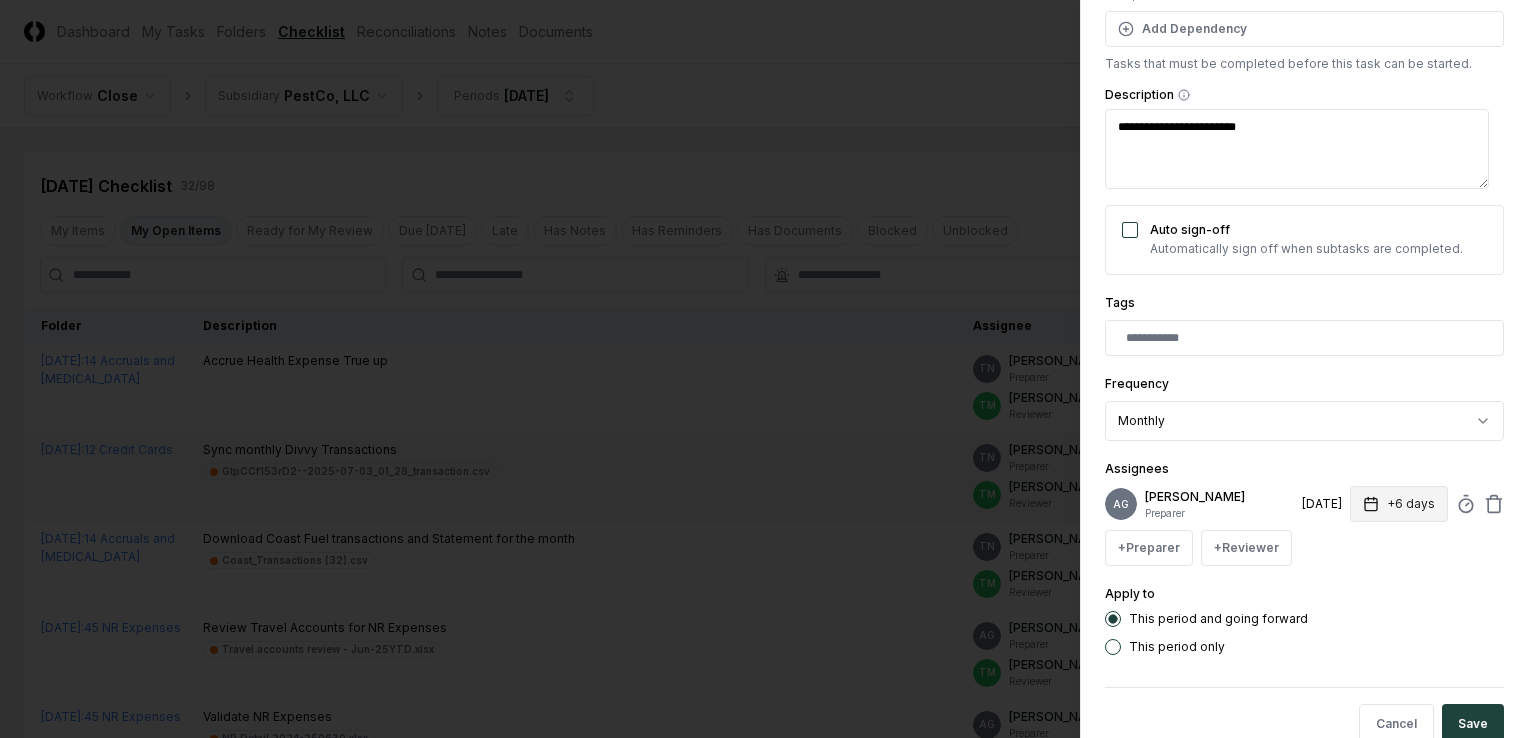 click on "+6 days" at bounding box center [1399, 504] 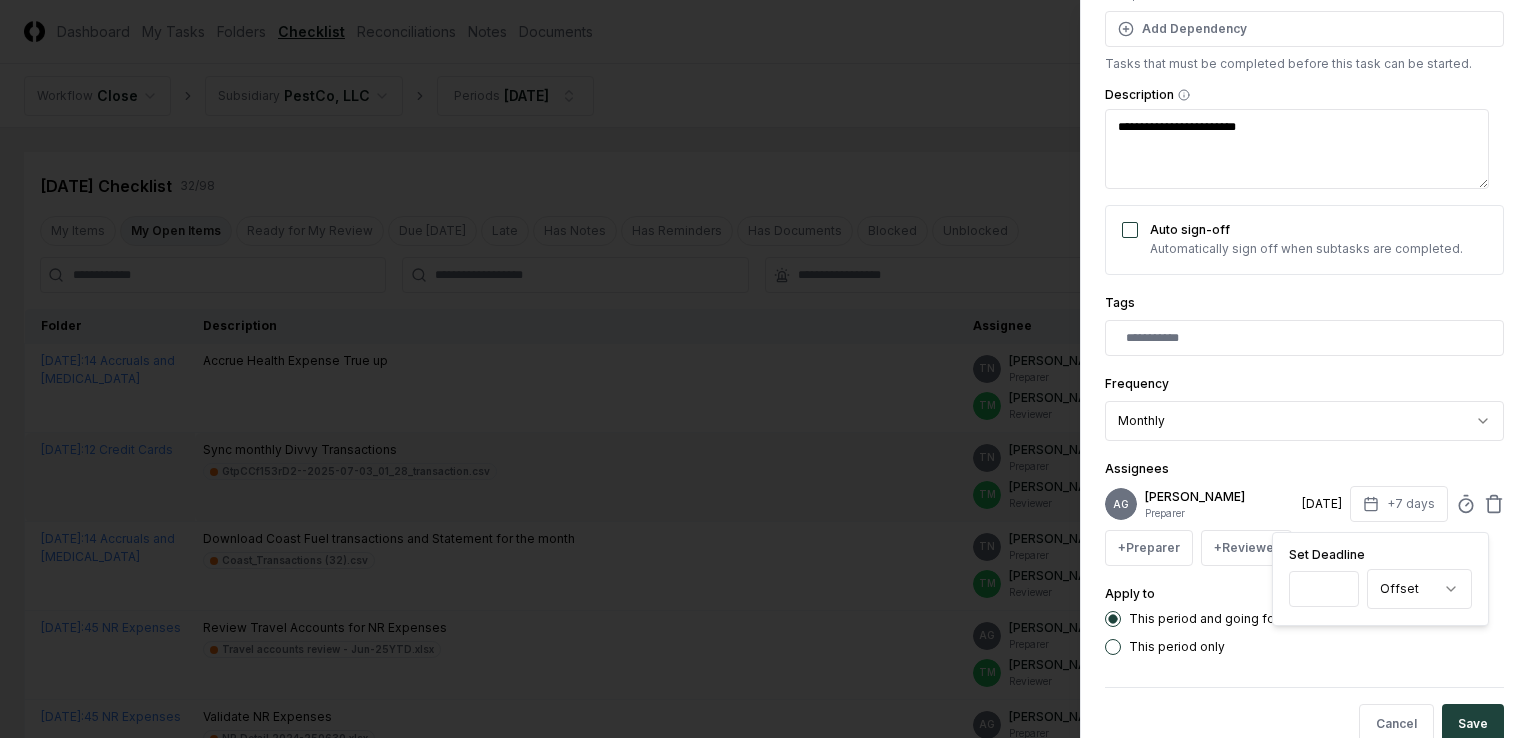 click on "*" at bounding box center [1324, 589] 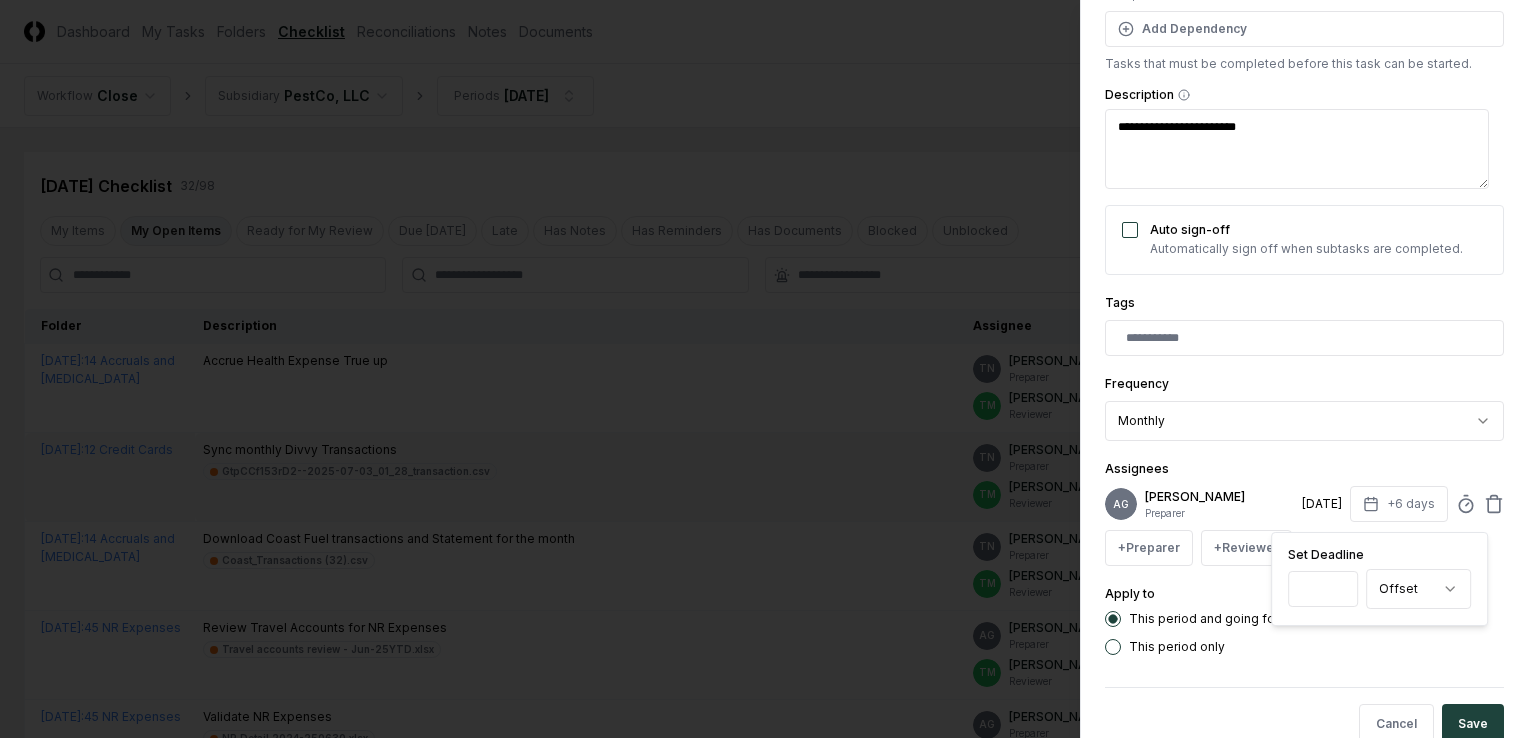 click on "*" at bounding box center [1323, 589] 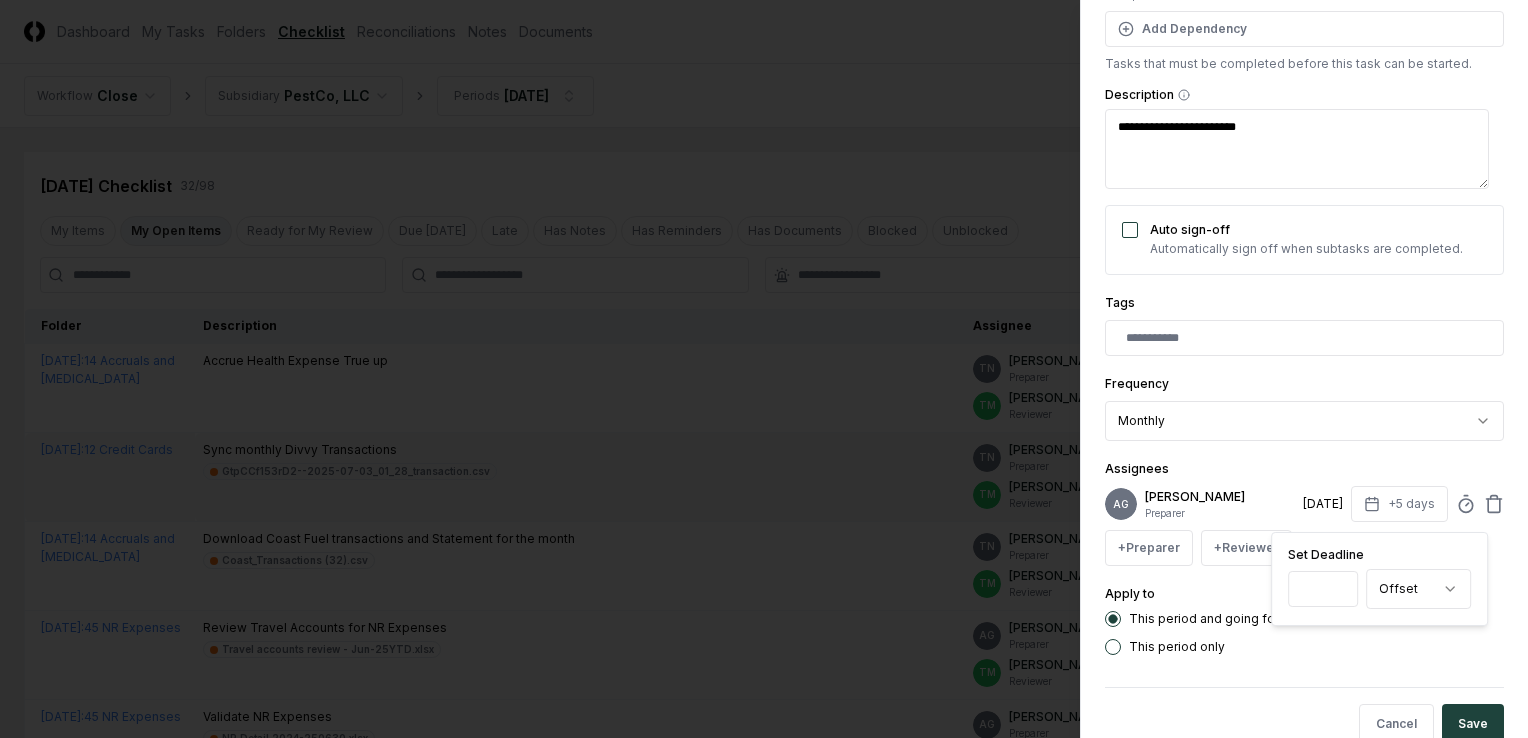 click on "*" at bounding box center [1323, 589] 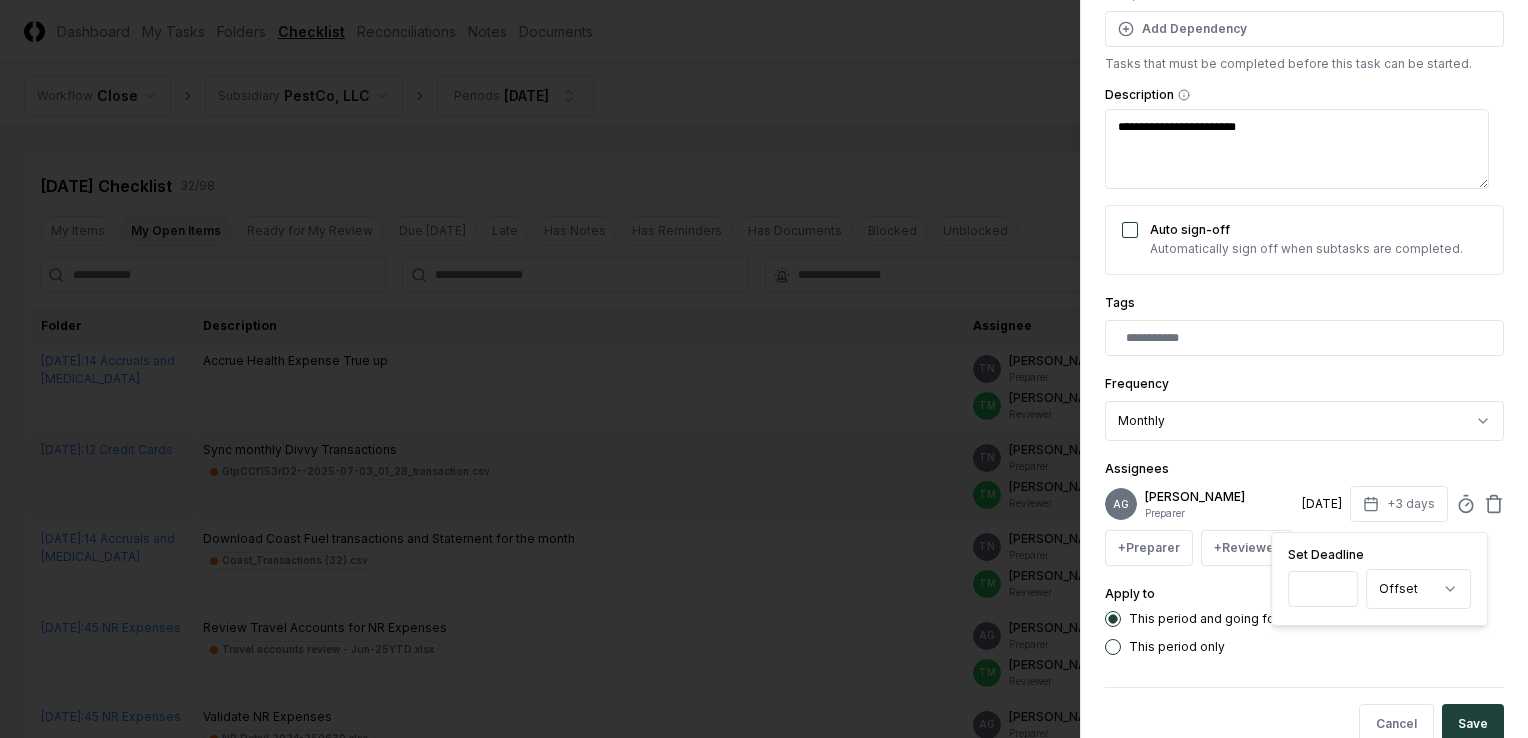 type on "*" 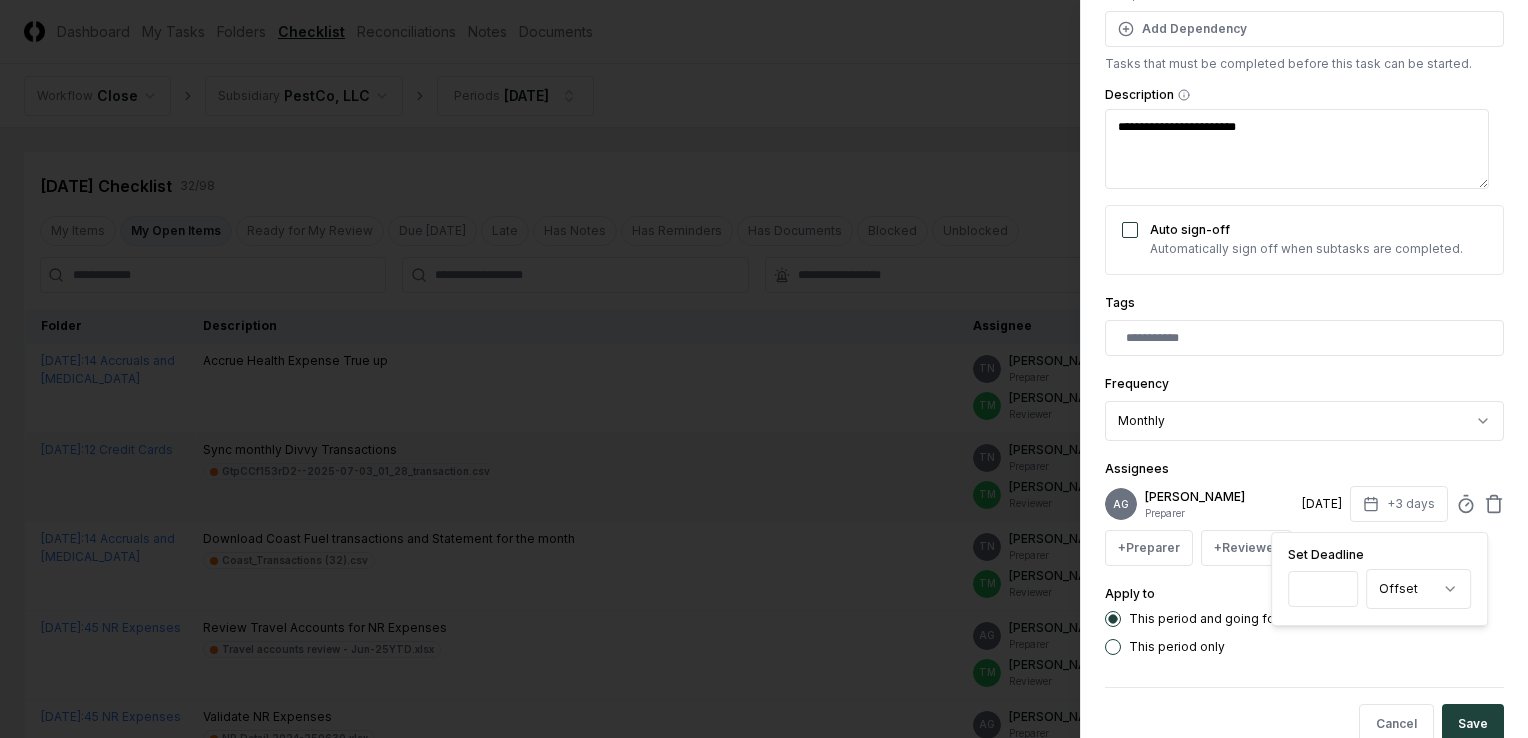 click on "**********" at bounding box center [1304, 238] 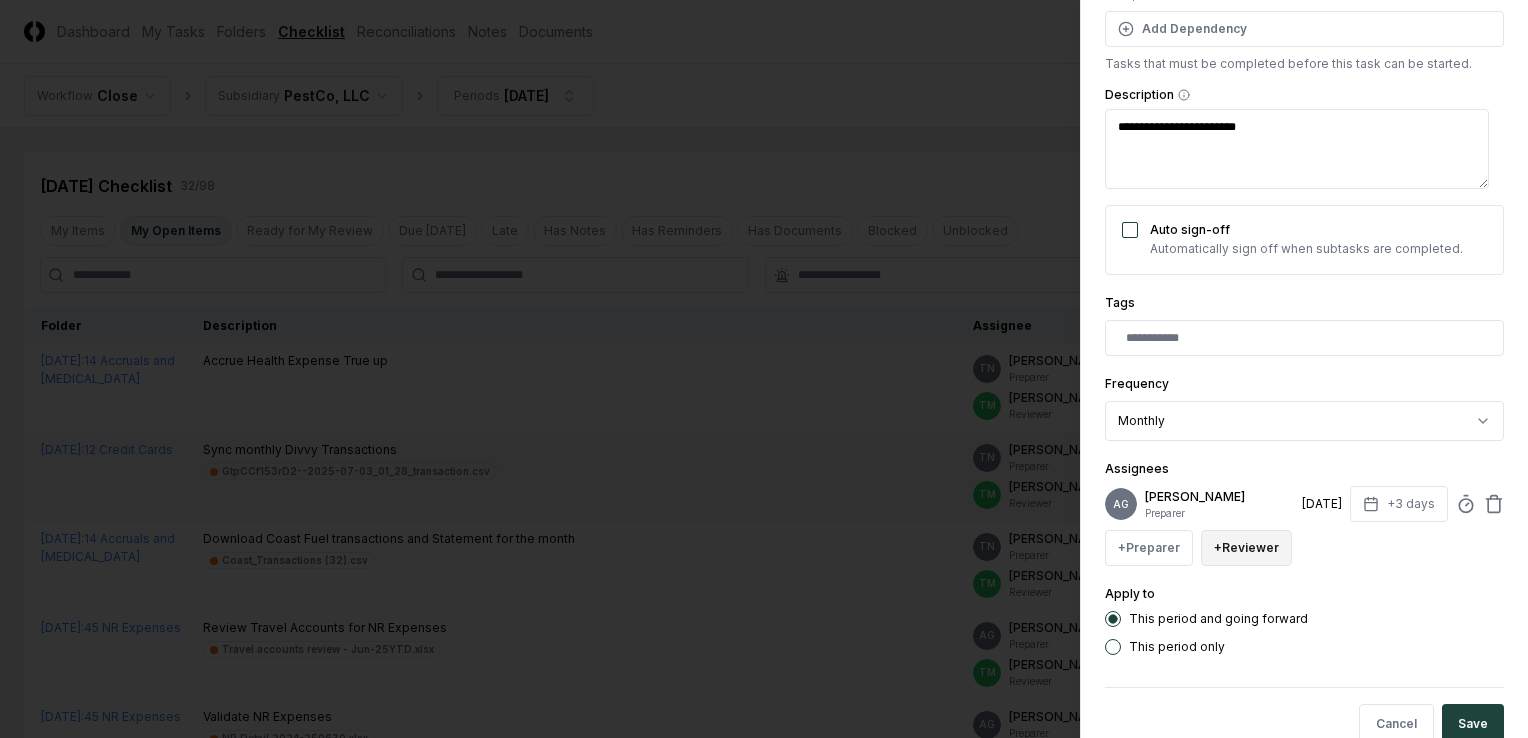 click on "+  Reviewer" at bounding box center [1246, 548] 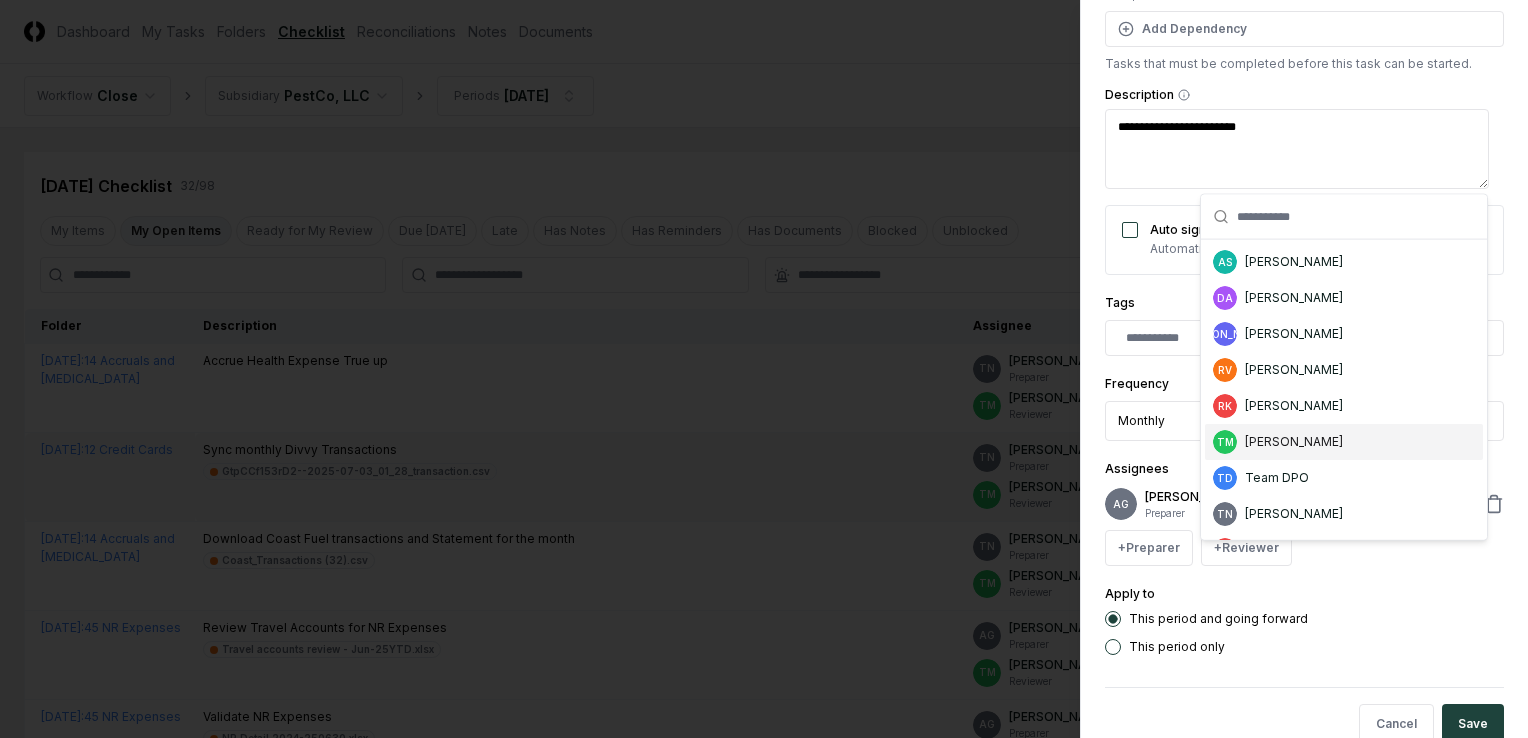 click on "TM [PERSON_NAME]" at bounding box center [1344, 442] 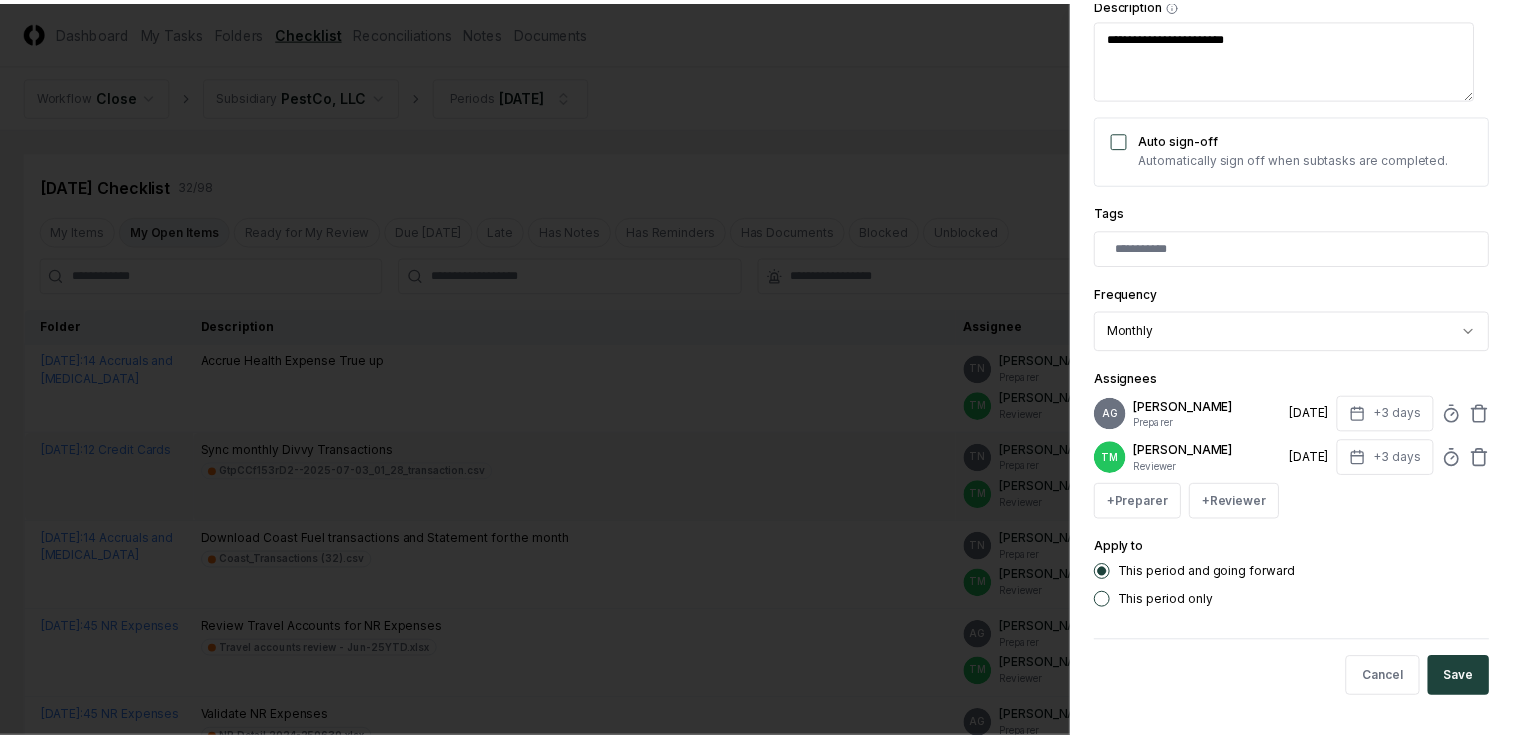 scroll, scrollTop: 376, scrollLeft: 0, axis: vertical 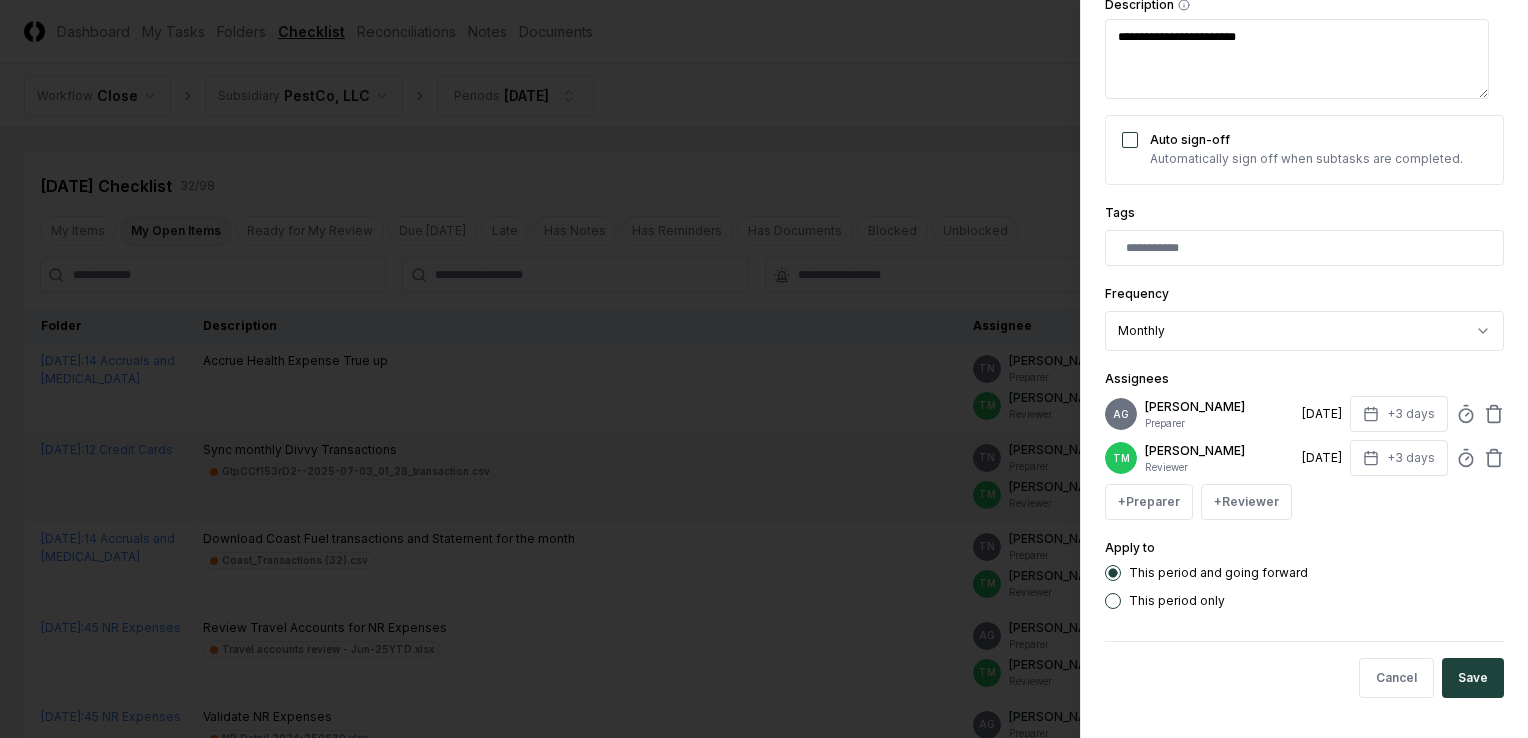 click on "Save" at bounding box center (1473, 678) 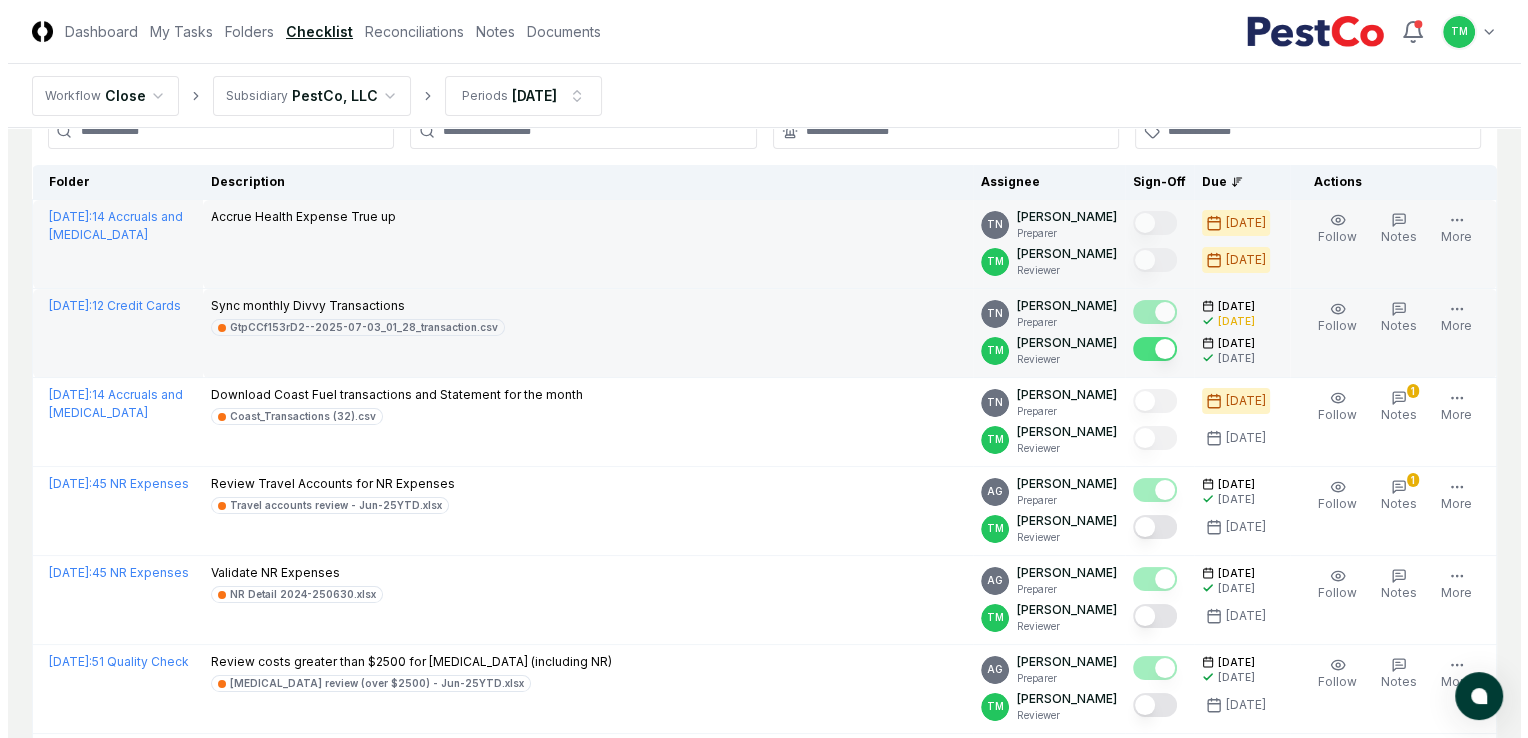 scroll, scrollTop: 0, scrollLeft: 0, axis: both 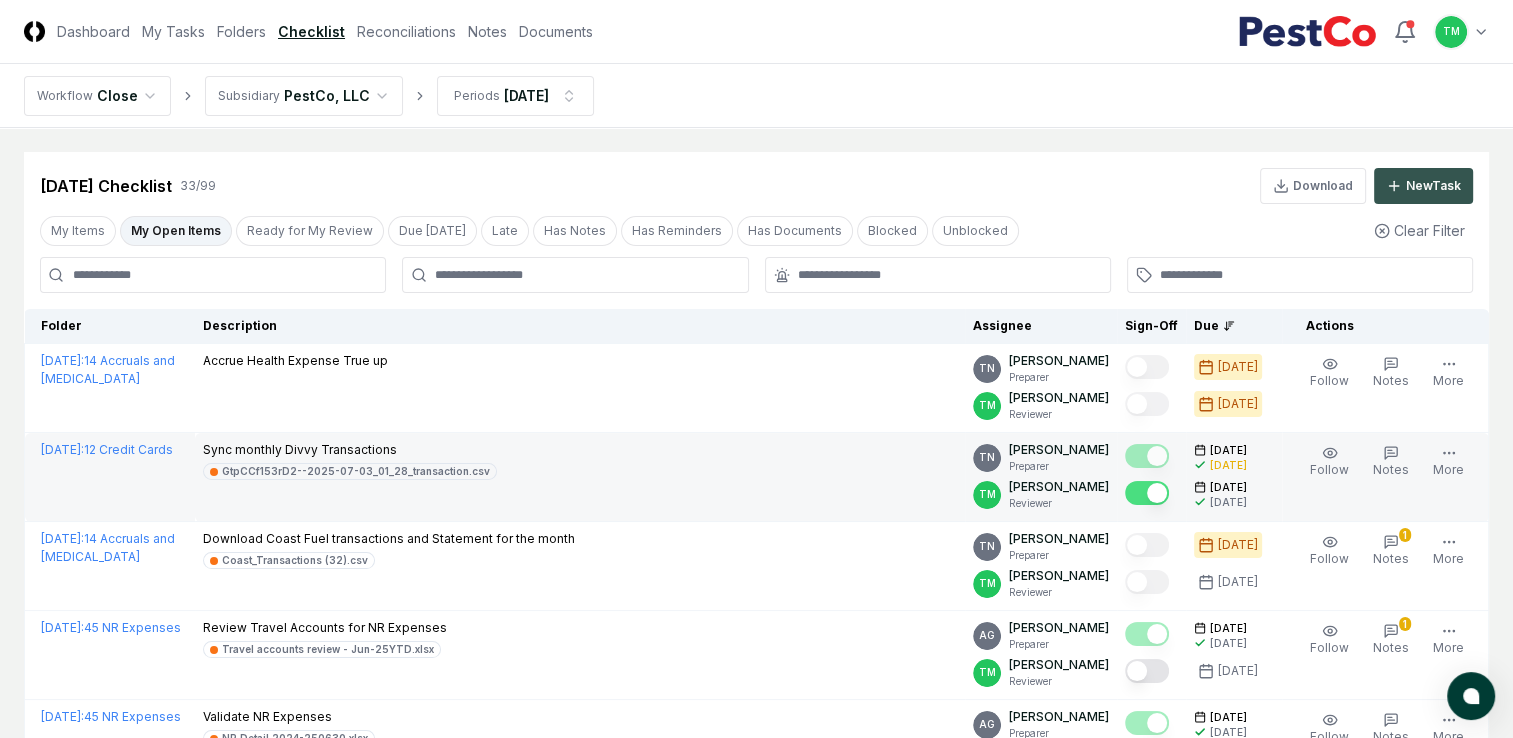 click on "New  Task" at bounding box center [1433, 186] 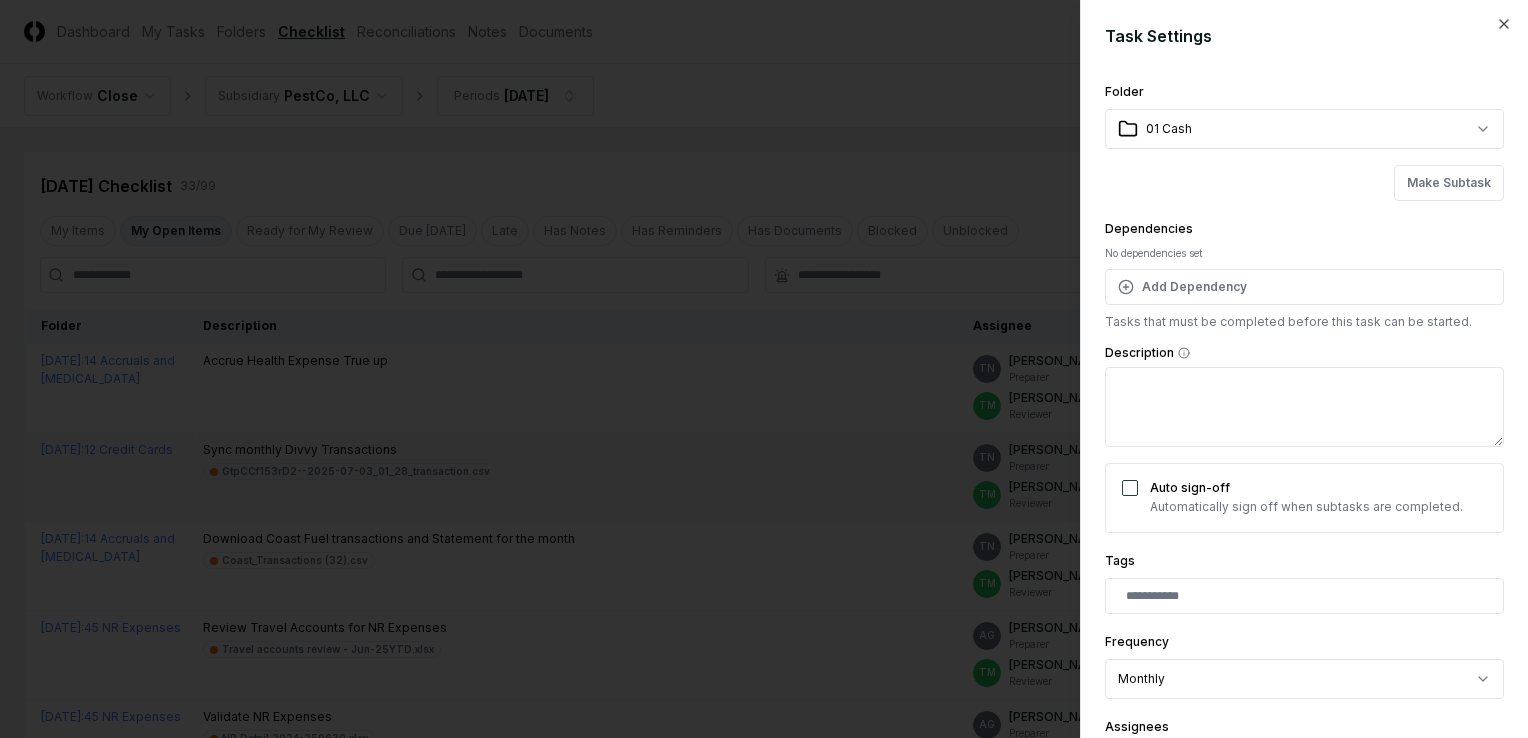 click on "CloseCore Dashboard My Tasks Folders Checklist Reconciliations Notes Documents Toggle navigation menu   TM Toggle user menu Workflow Close Subsidiary PestCo, LLC Periods [DATE] Cancel Reassign [DATE] Checklist 33 / 99 Download New  Task My Items My Open Items Ready for My Review Due [DATE] Late Has Notes Has Reminders Has Documents Blocked Unblocked Clear Filter Folder Description Assignee Sign-Off   Due Actions [DATE] :  14 Accruals and [MEDICAL_DATA] Accrue Health Expense True up TN [PERSON_NAME] Preparer TM [PERSON_NAME] Reviewer [DATE] [DATE] Follow Notes Upload Reminder Duplicate Edit Task More [DATE] :  12 Credit Cards Sync monthly Divvy Transactions GtpCCf153rD2--2025-07-03_01_28_transaction.csv TN [PERSON_NAME] Preparer TM [PERSON_NAME] Reviewer [DATE] [DATE] [DATE] [DATE] Follow Notes 1 Upload Reminder Duplicate Edit Task More [DATE] :  14 Accruals and [MEDICAL_DATA] Download Coast Fuel transactions and Statement for the month Coast_Transactions (32).csv TN [PERSON_NAME] Preparer" at bounding box center [756, 1712] 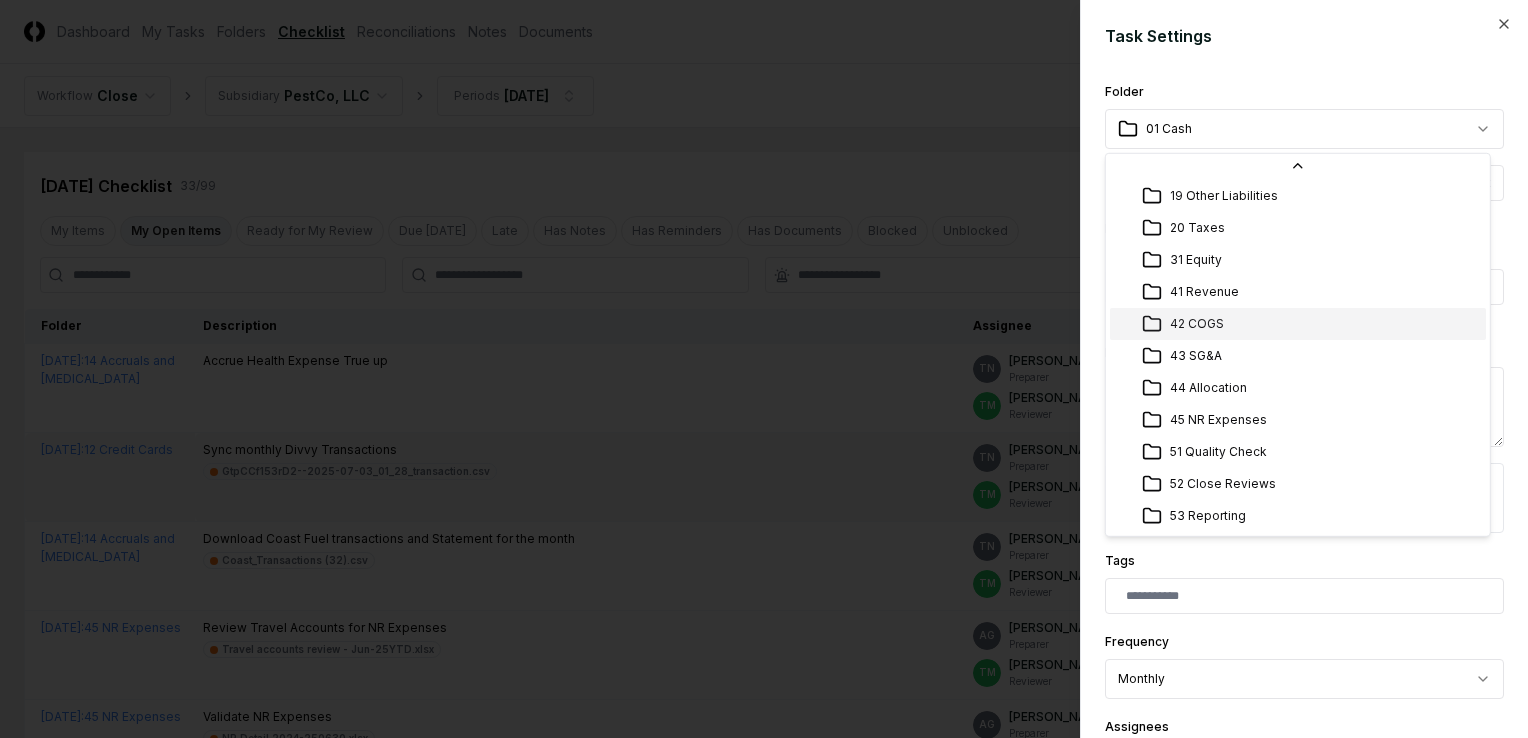 scroll, scrollTop: 513, scrollLeft: 0, axis: vertical 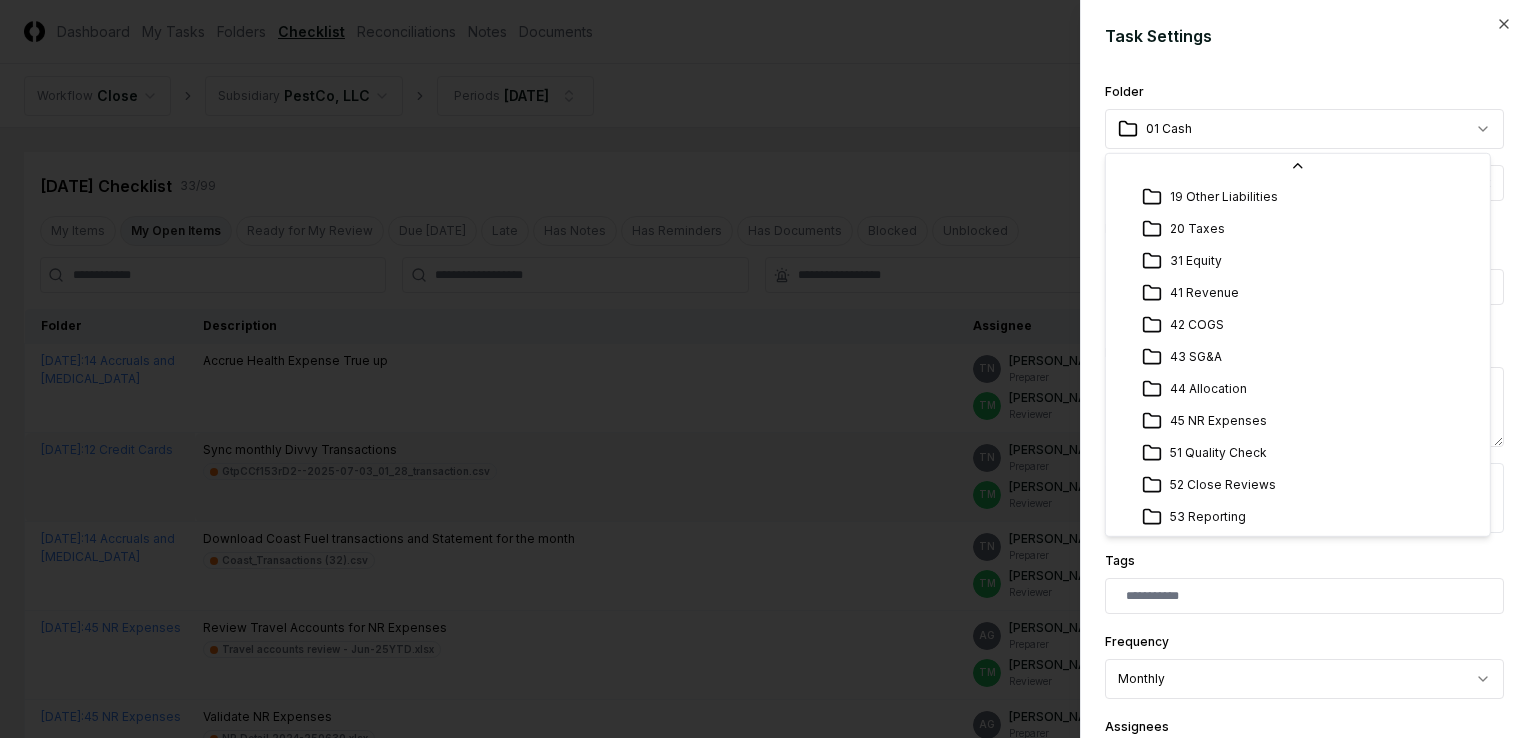 select on "**********" 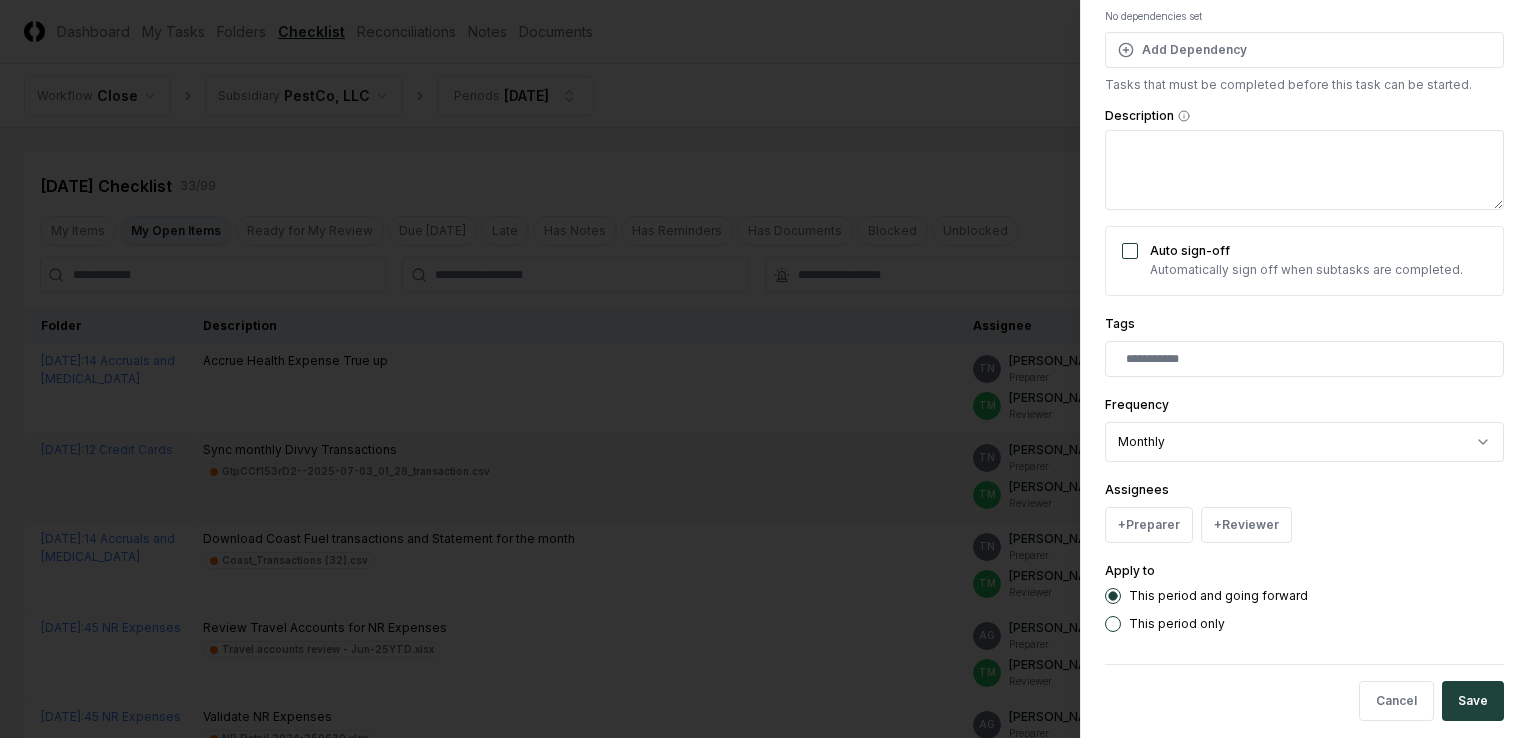 scroll, scrollTop: 258, scrollLeft: 0, axis: vertical 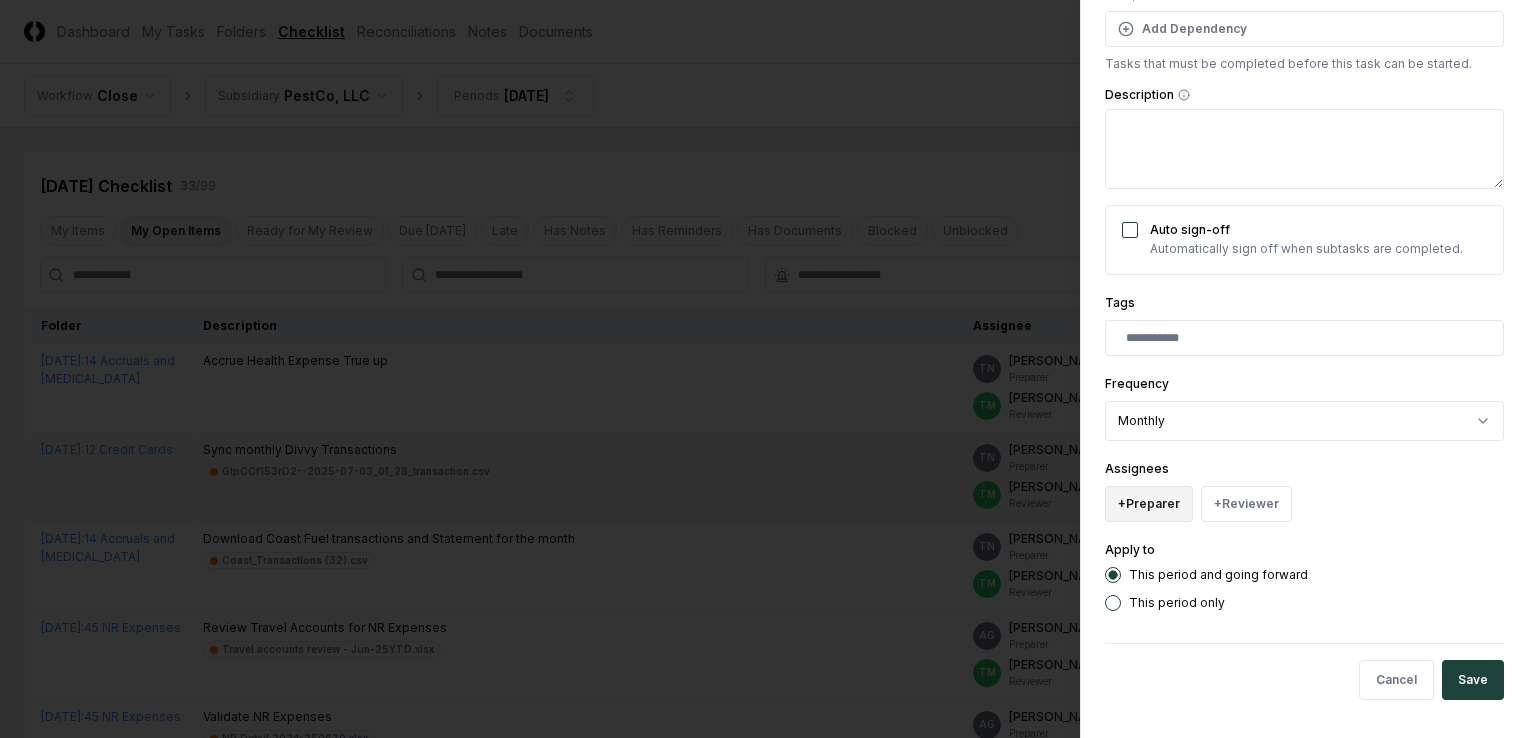 click on "+  Preparer" at bounding box center [1149, 504] 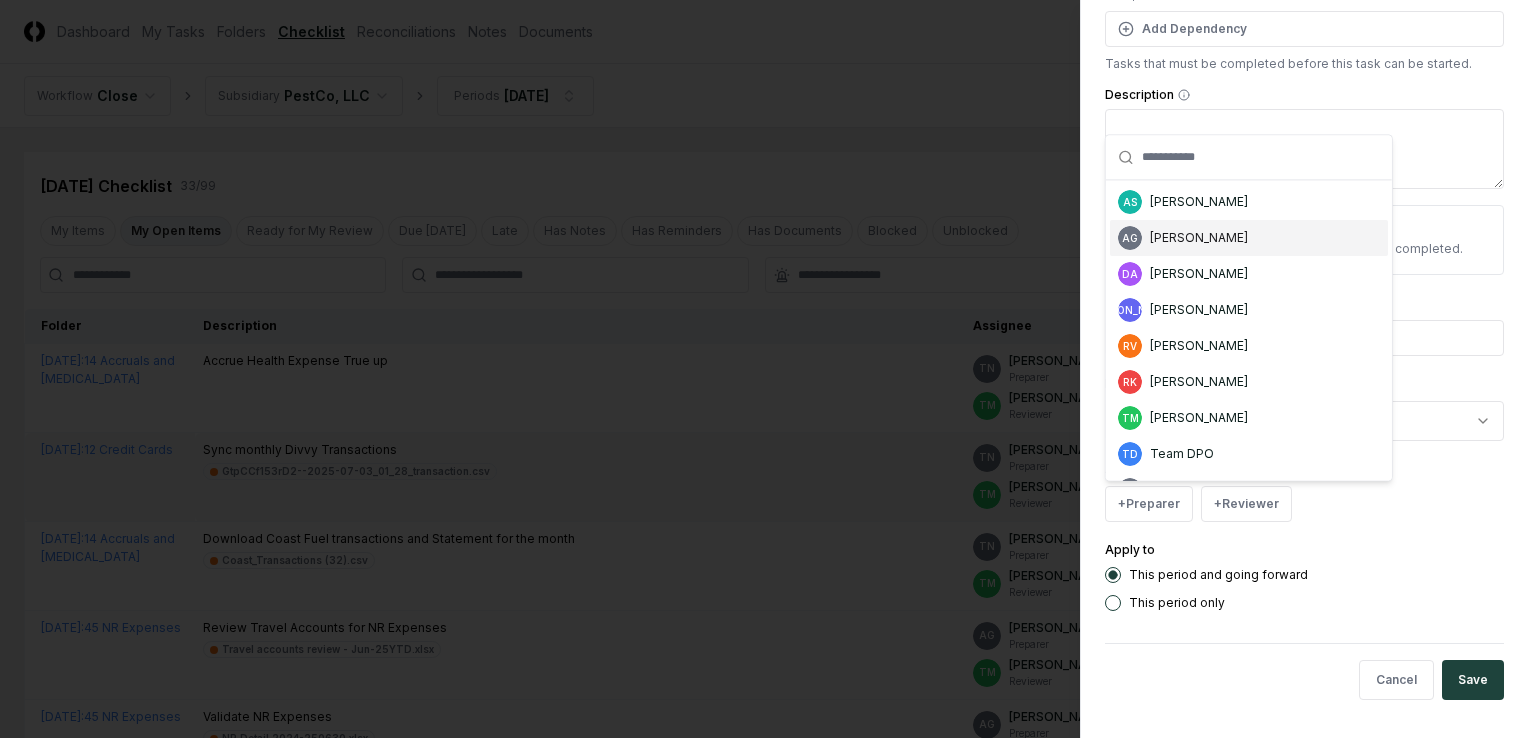click on "[PERSON_NAME]" at bounding box center (1199, 238) 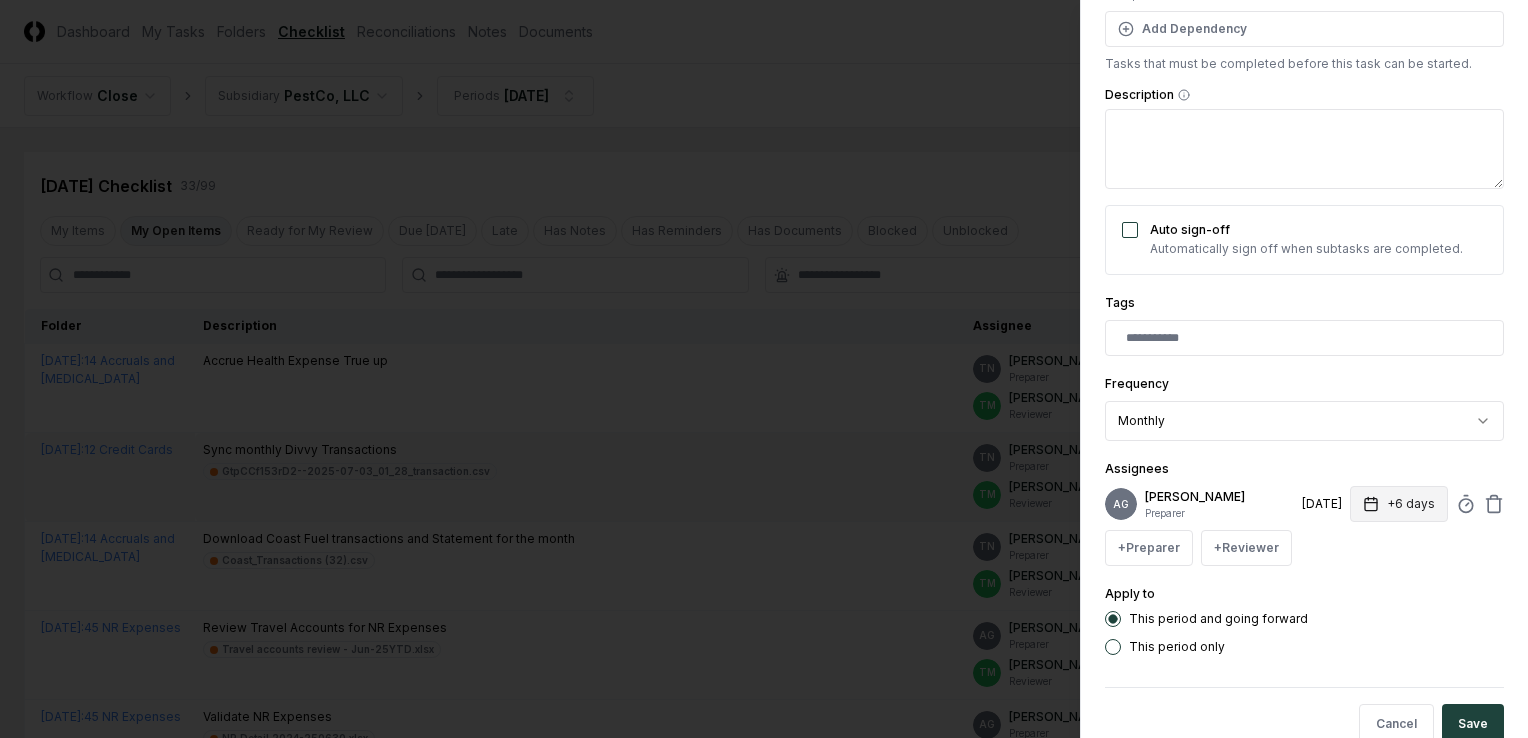 click on "+6 days" at bounding box center [1399, 504] 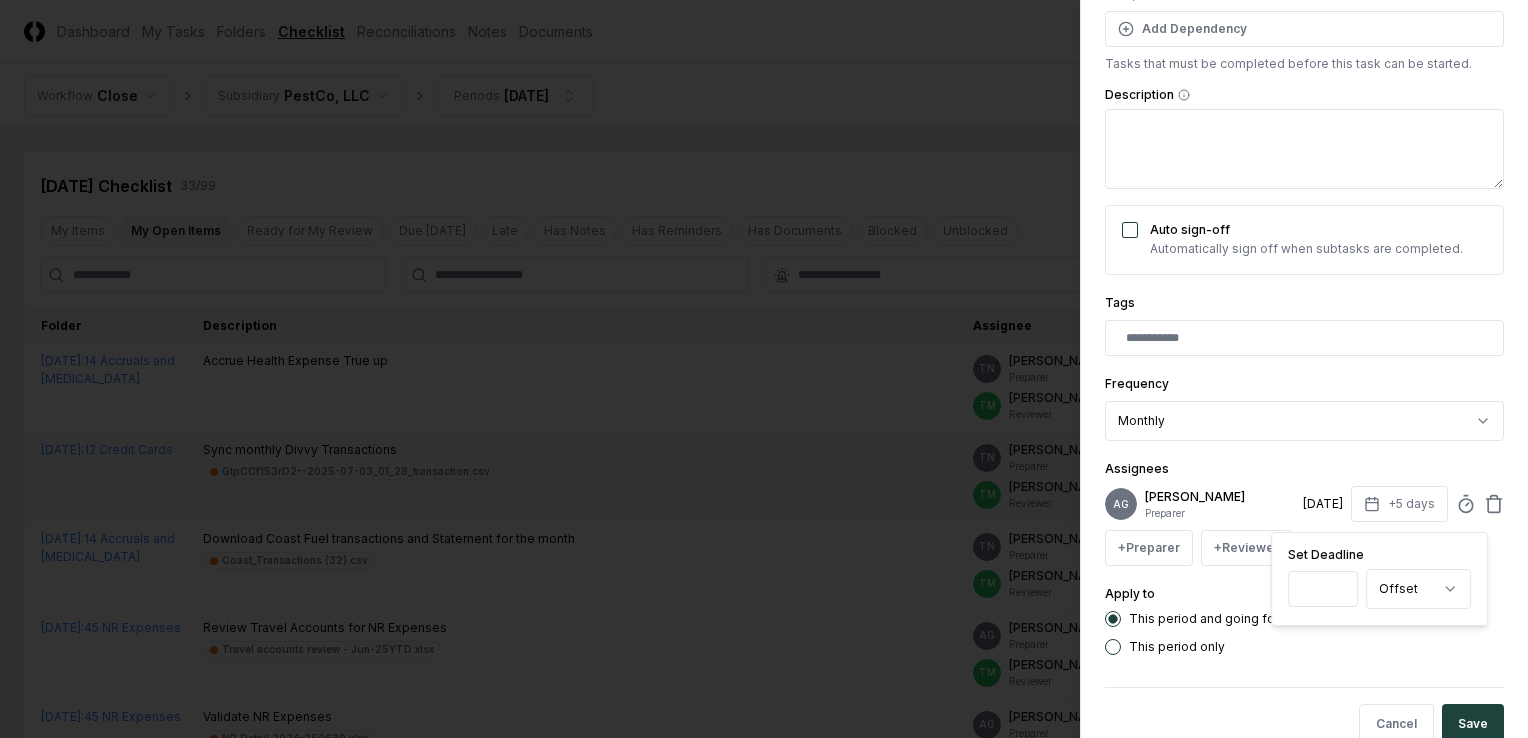click on "*" at bounding box center [1323, 589] 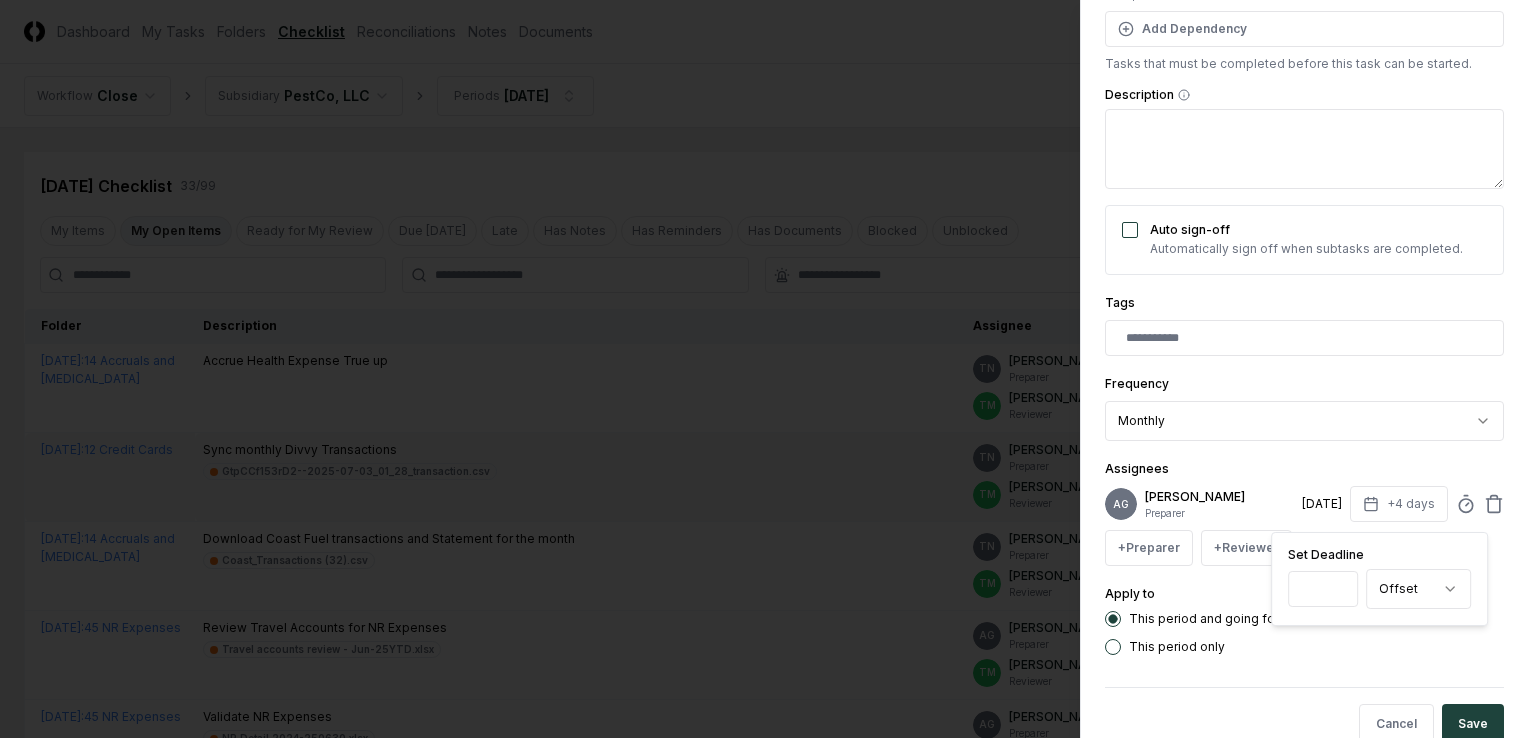 click on "*" at bounding box center [1323, 589] 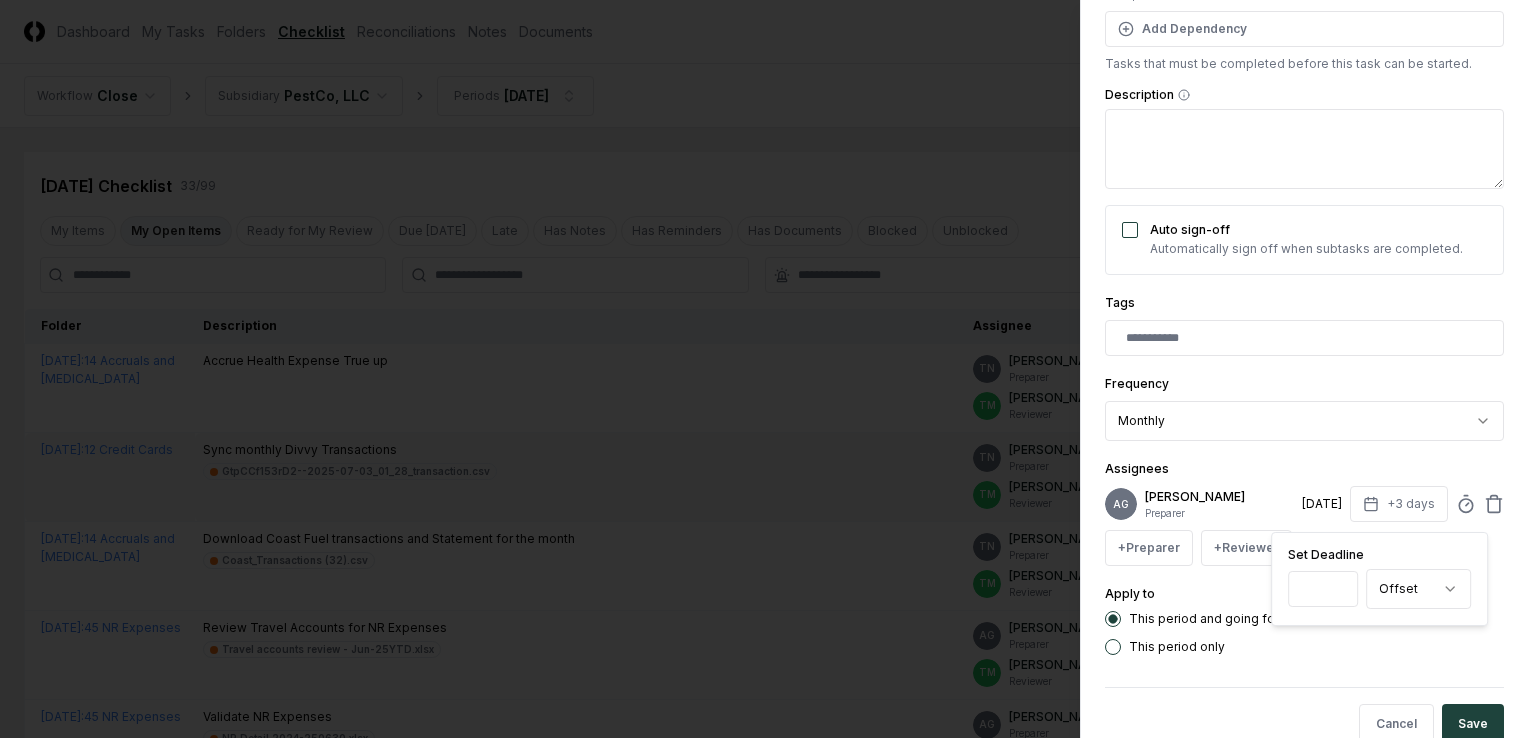type on "*" 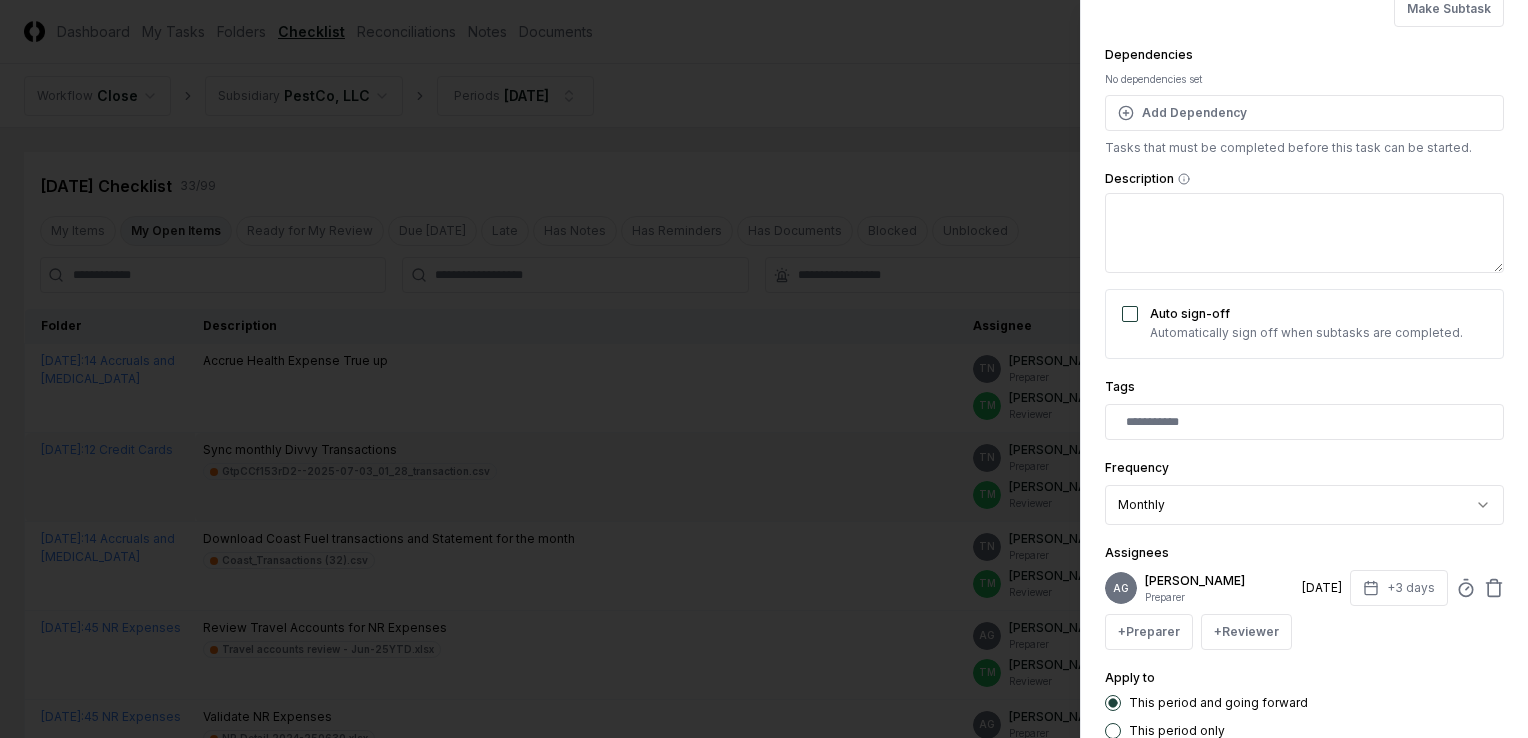 scroll, scrollTop: 117, scrollLeft: 0, axis: vertical 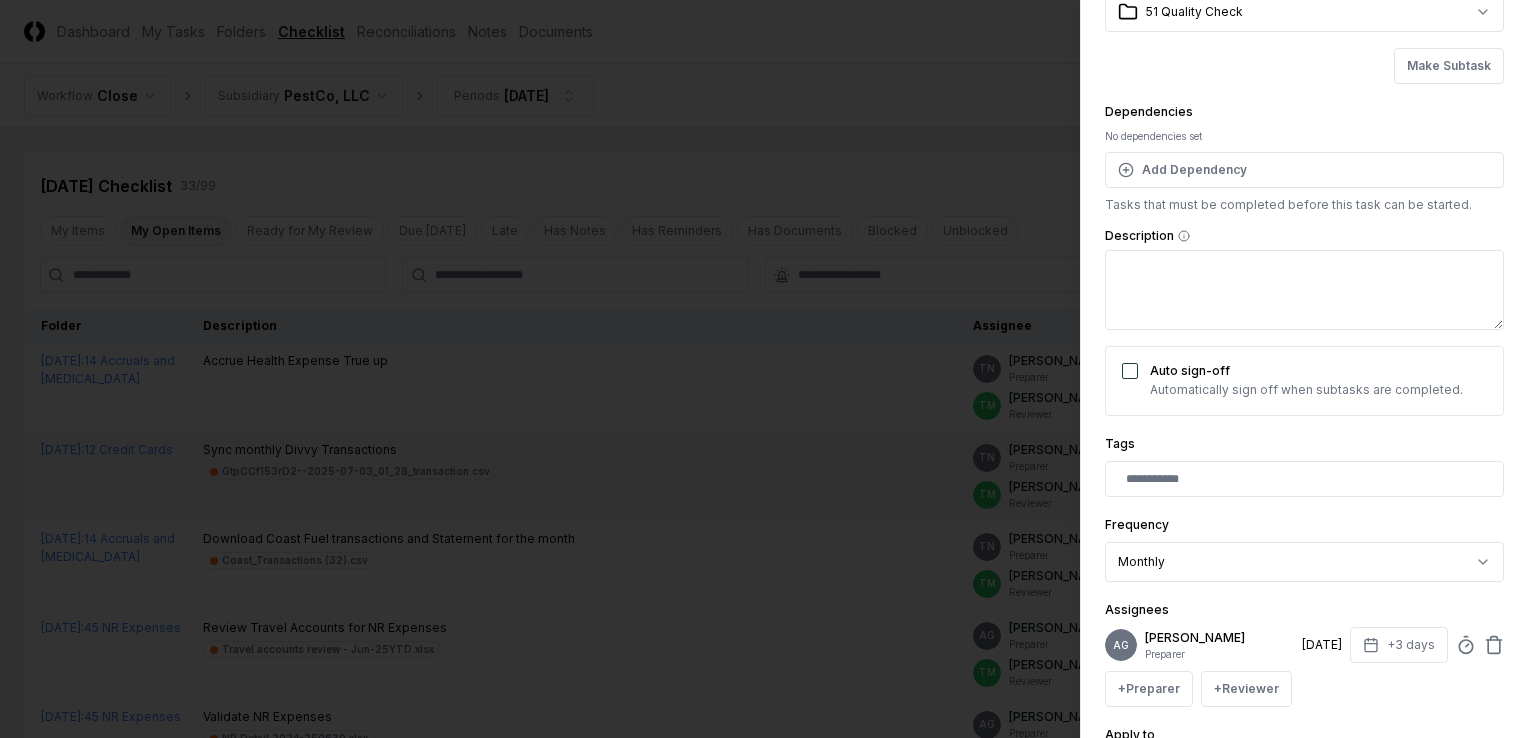 click on "Description" at bounding box center [1304, 290] 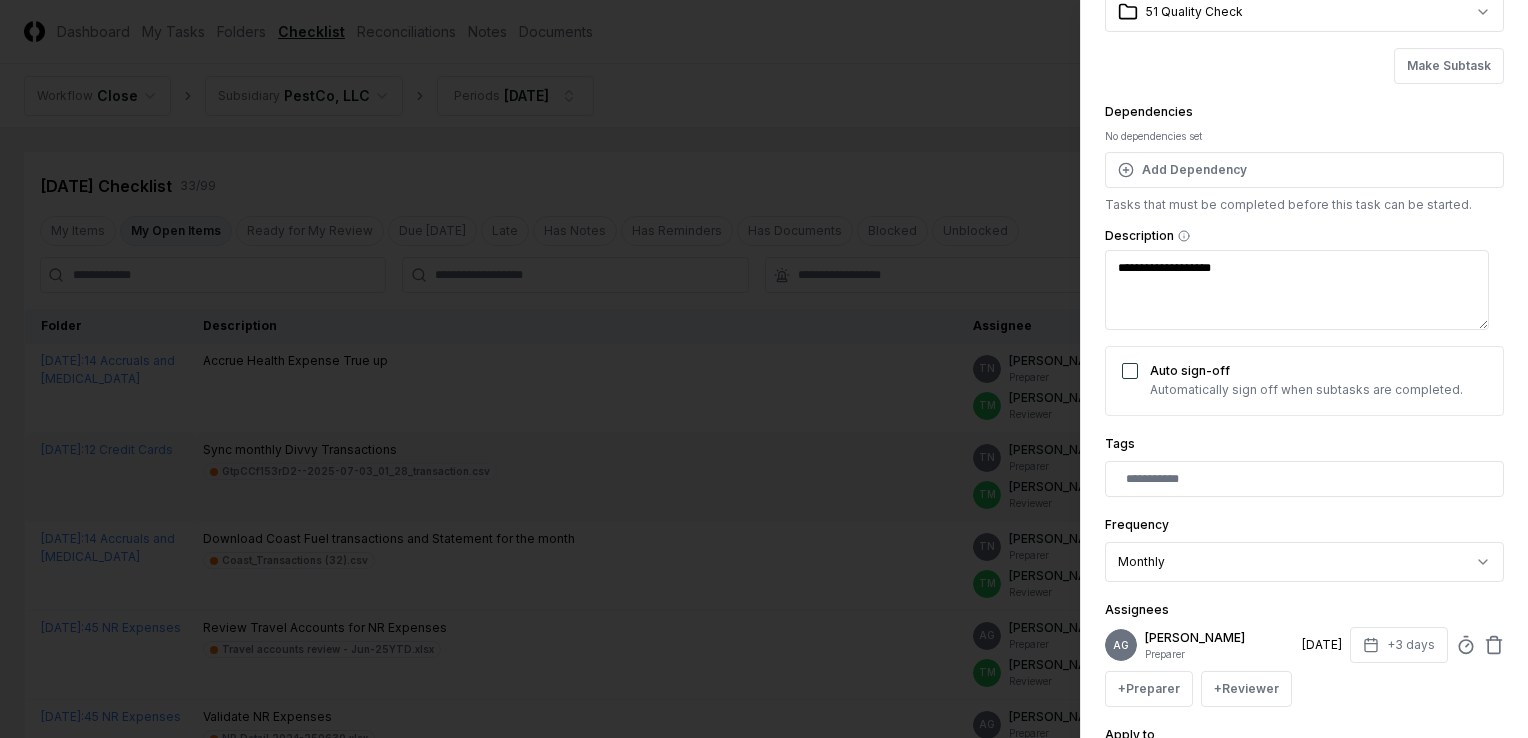 scroll, scrollTop: 317, scrollLeft: 0, axis: vertical 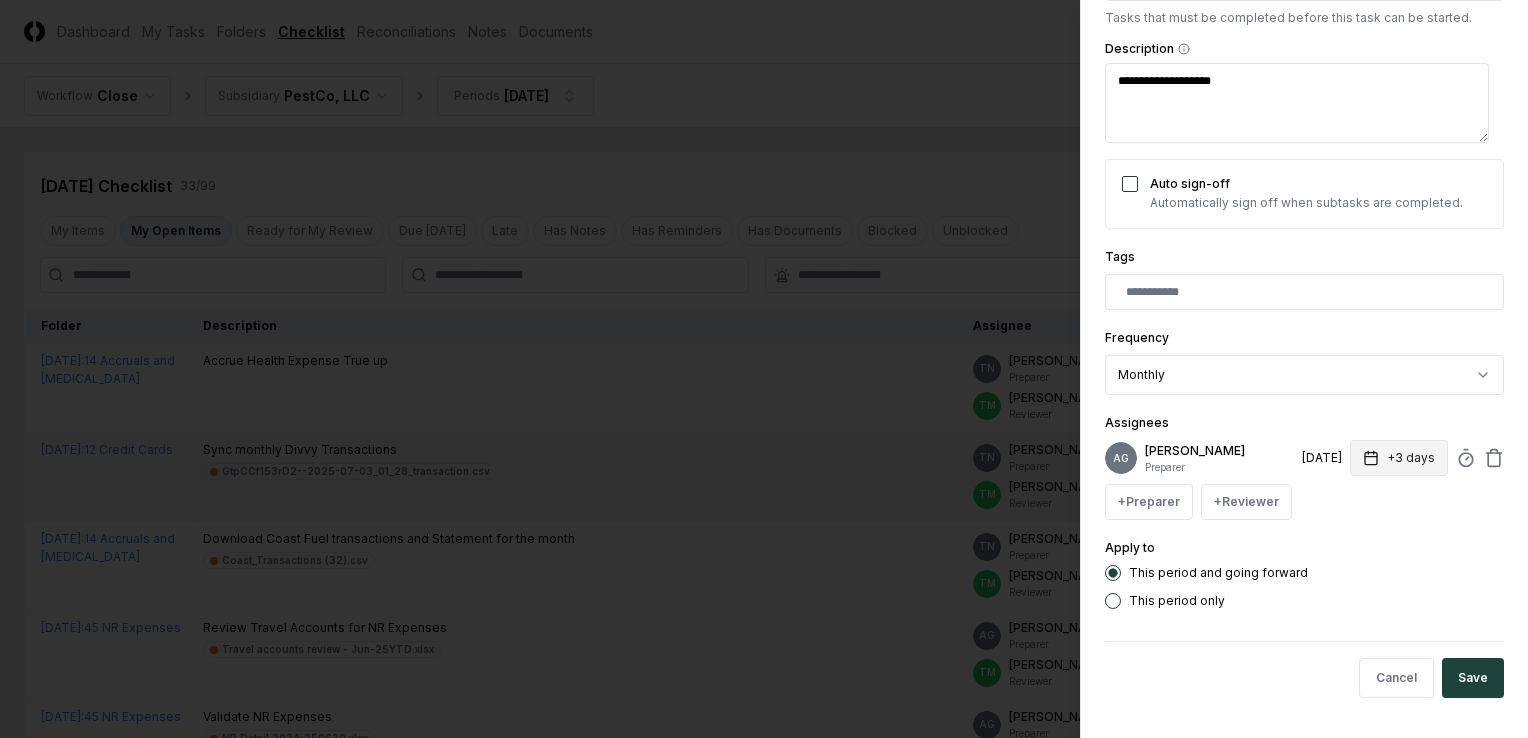 type on "**********" 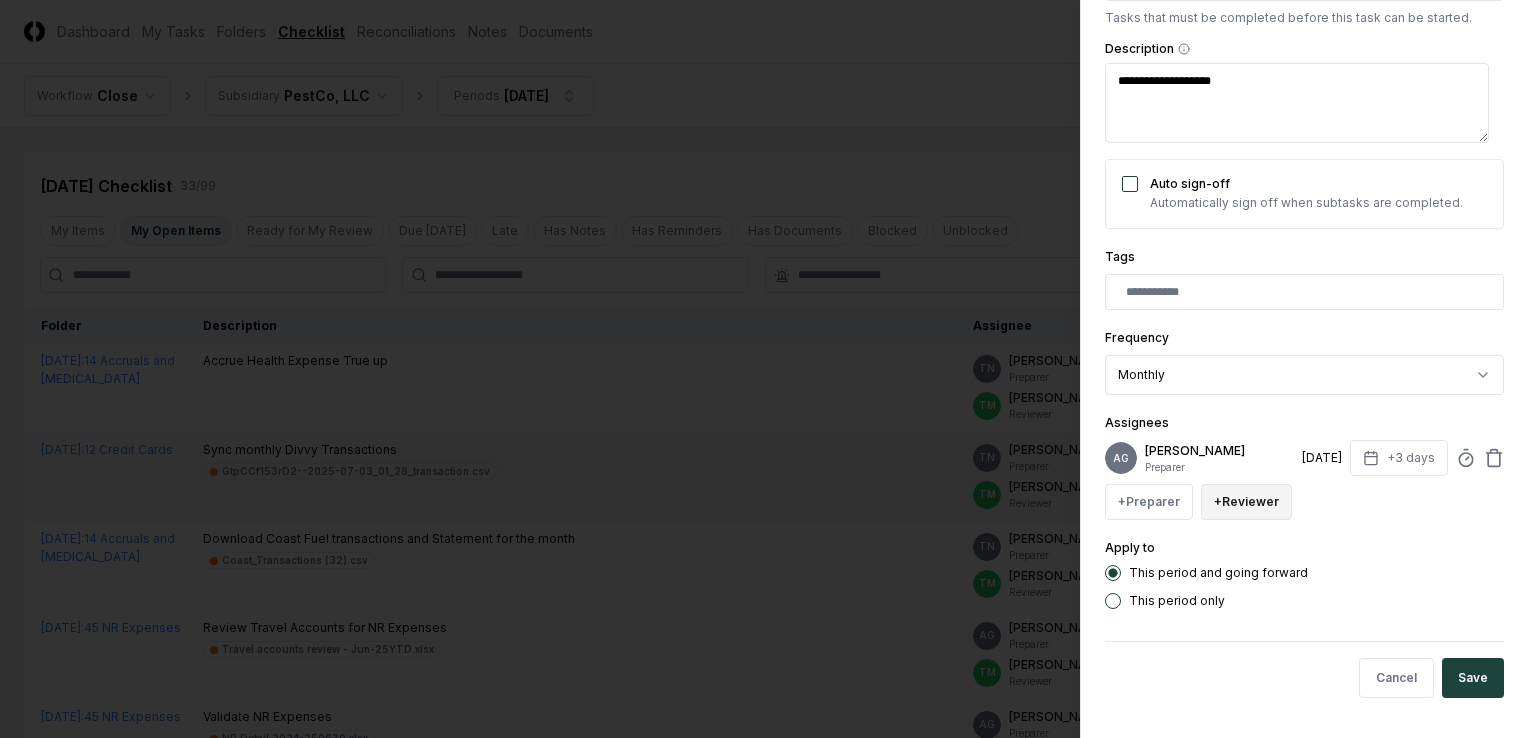 click on "+  Reviewer" at bounding box center (1246, 502) 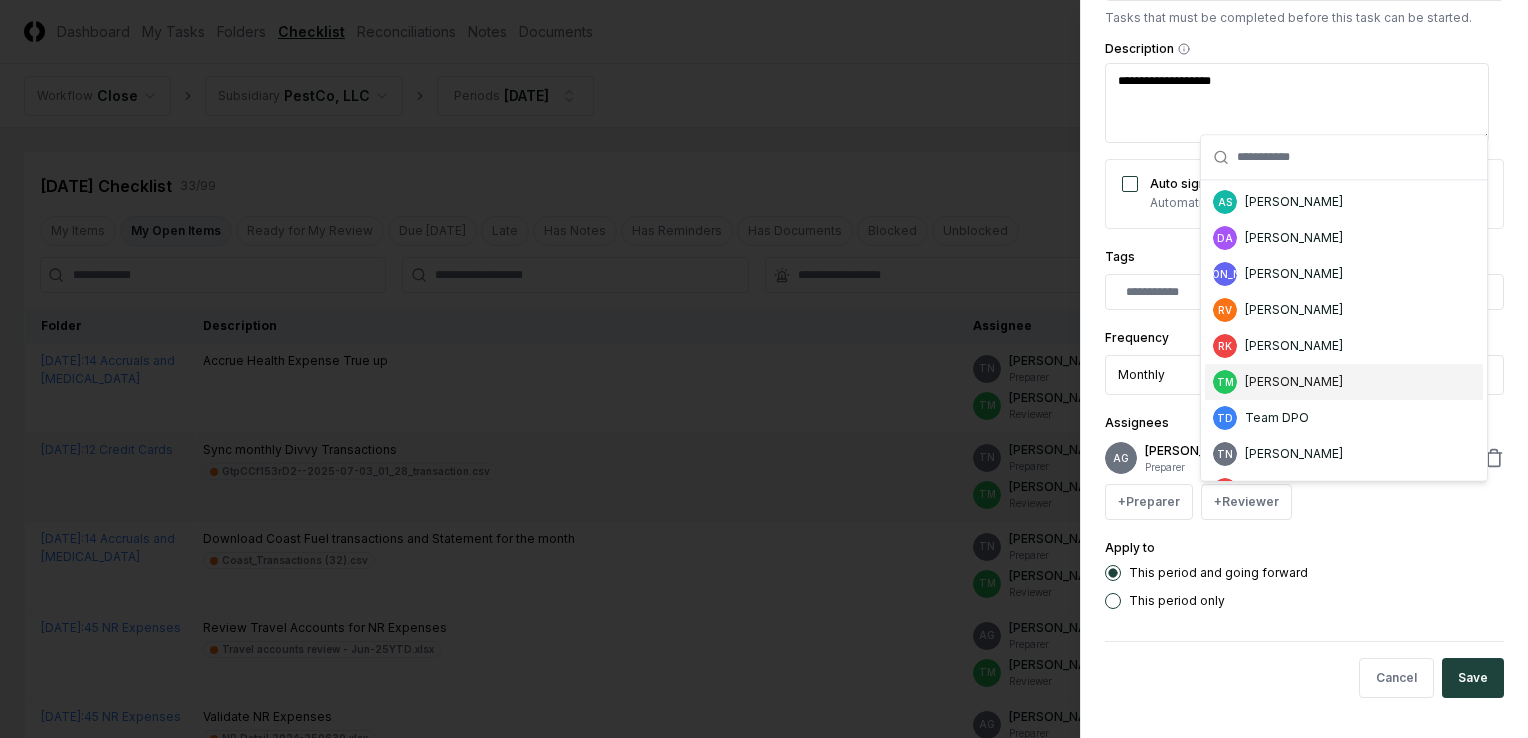 click on "[PERSON_NAME]" at bounding box center (1294, 382) 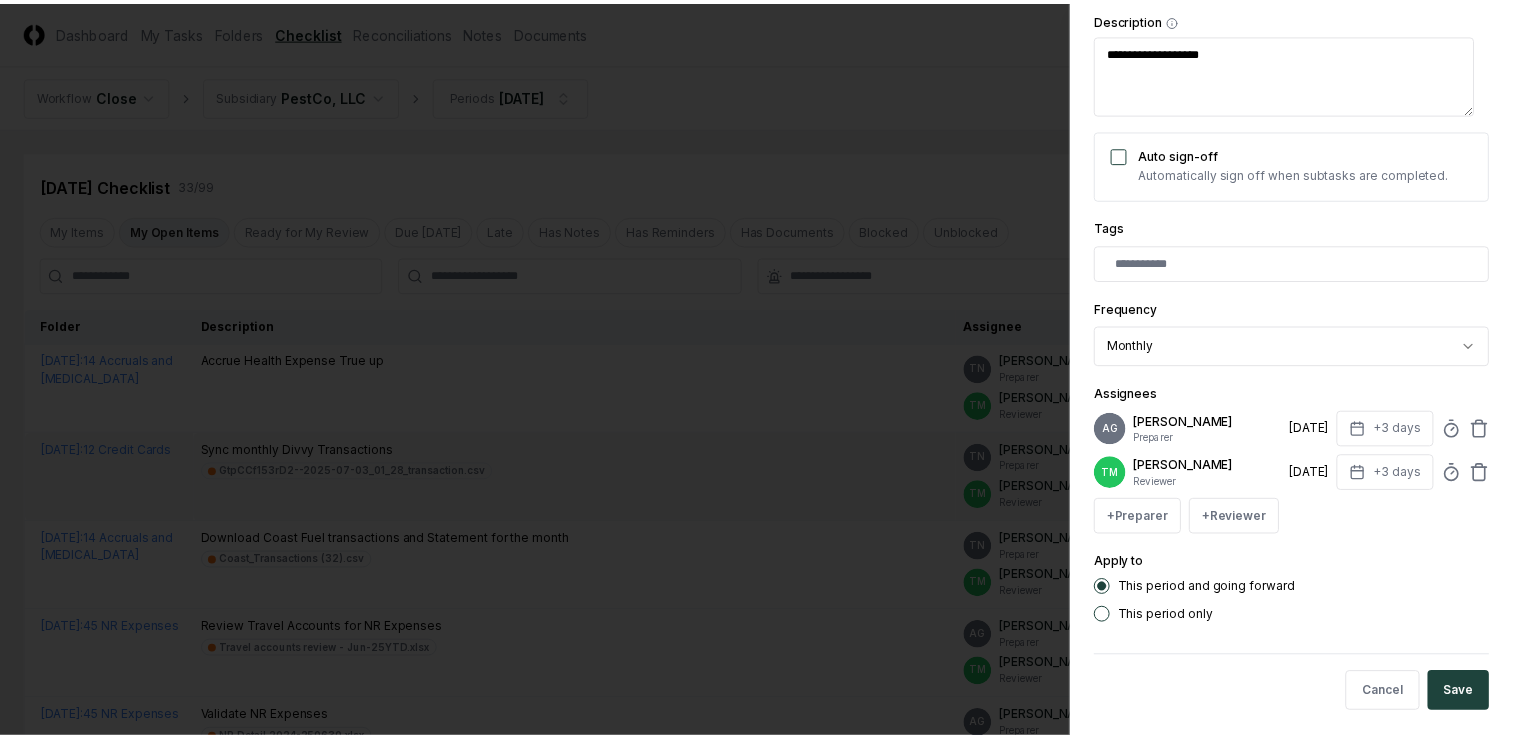 scroll, scrollTop: 376, scrollLeft: 0, axis: vertical 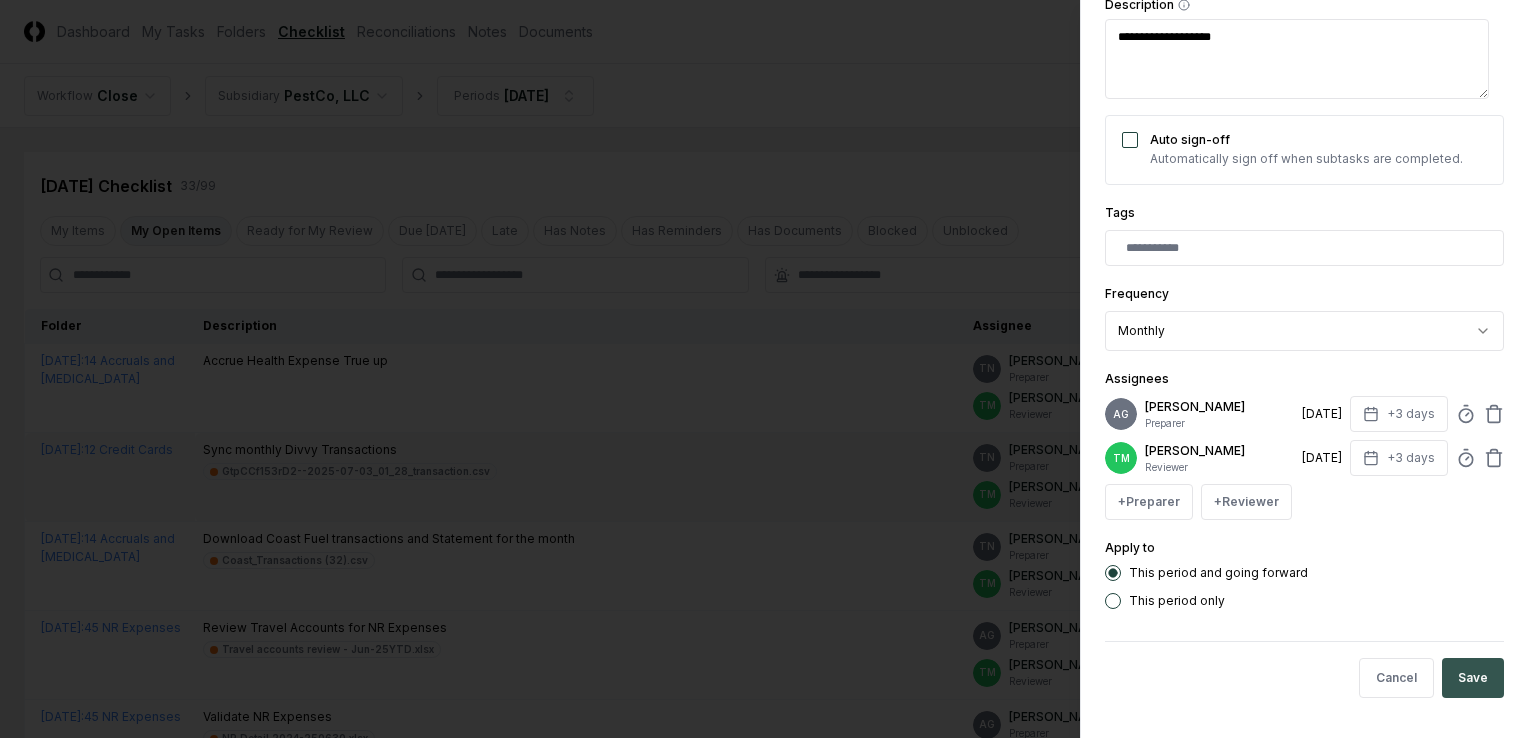 click on "Save" at bounding box center [1473, 678] 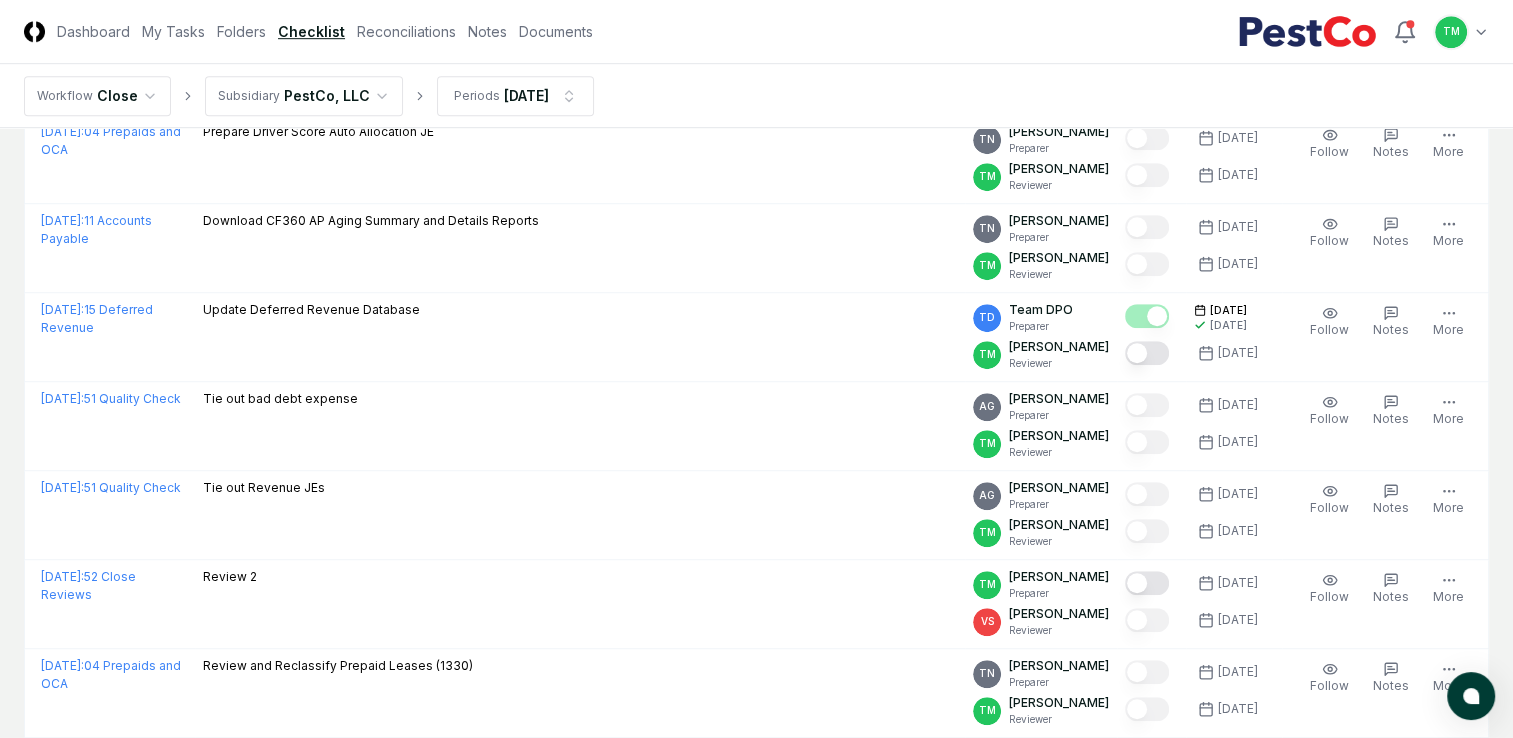 scroll, scrollTop: 1300, scrollLeft: 0, axis: vertical 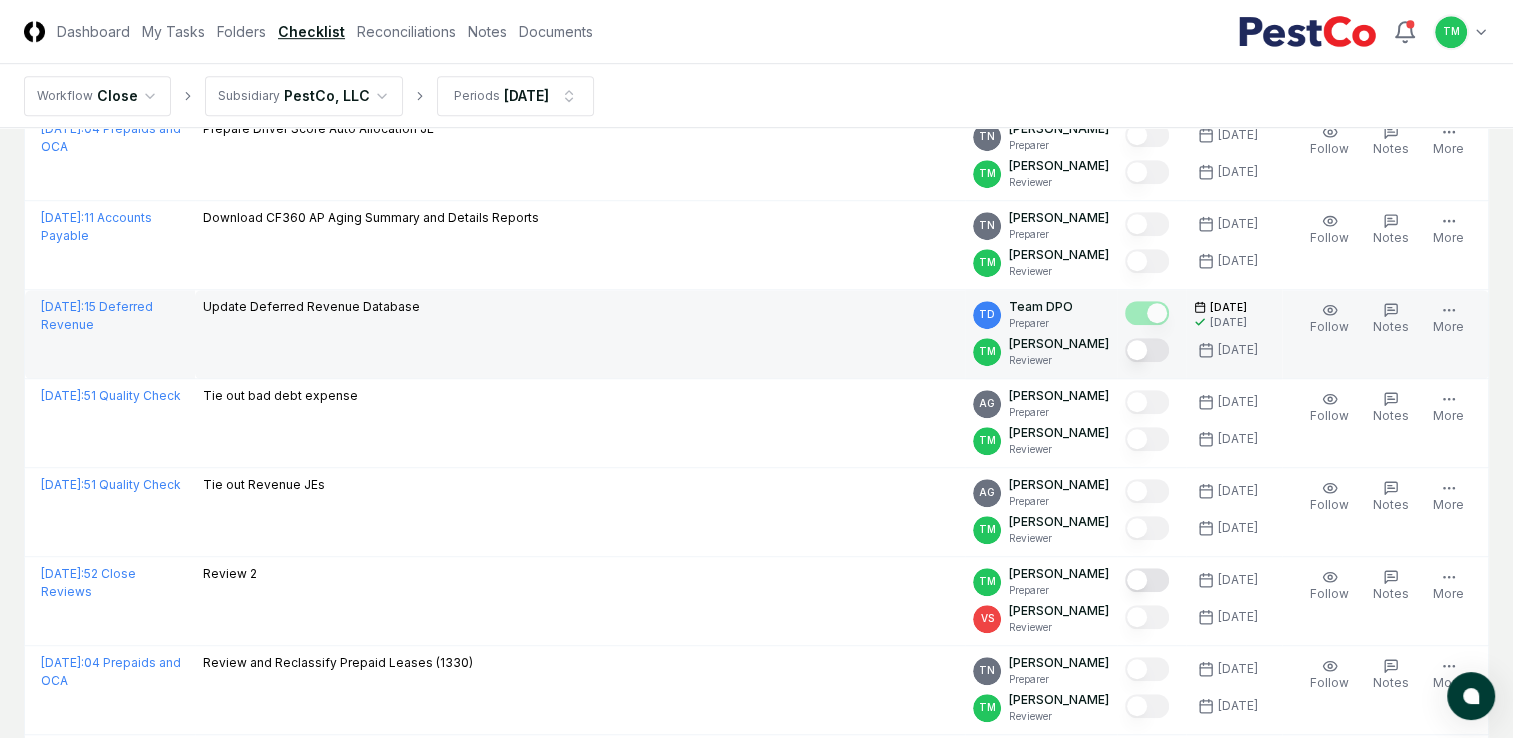 click at bounding box center (1147, 350) 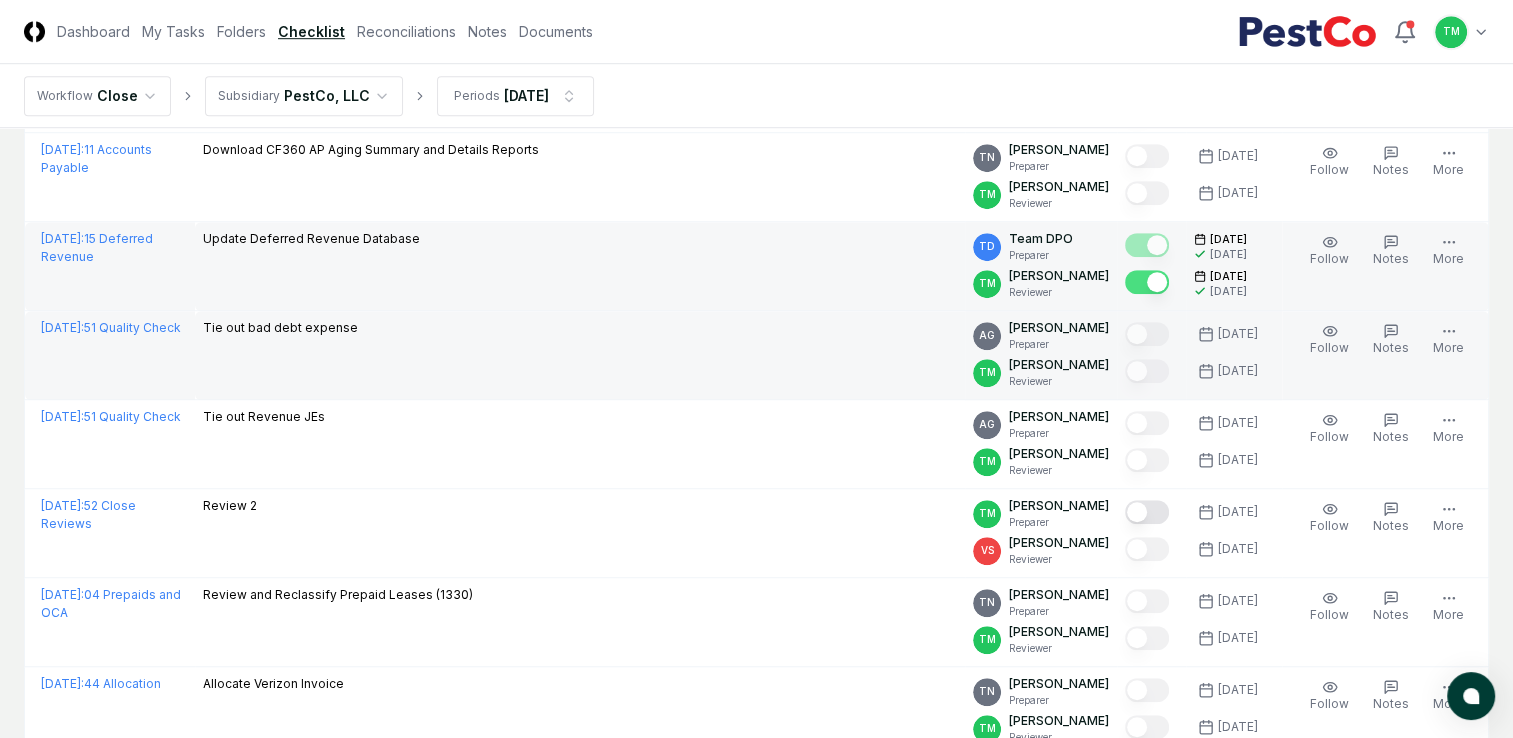 scroll, scrollTop: 1500, scrollLeft: 0, axis: vertical 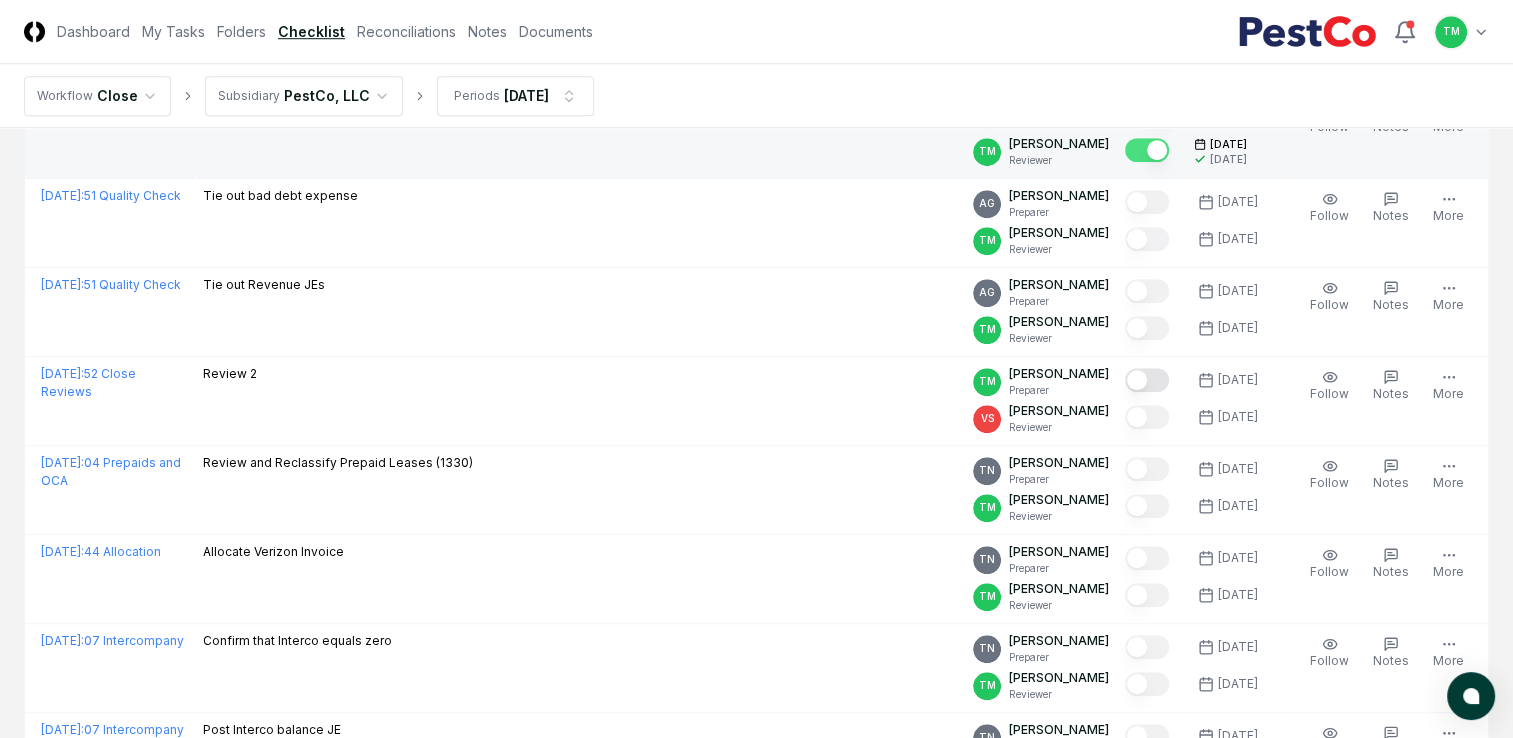 click on "CloseCore Dashboard My Tasks Folders Checklist Reconciliations Notes Documents Toggle navigation menu   TM Toggle user menu Workflow Close Subsidiary PestCo, LLC Periods [DATE] Cancel Reassign [DATE] Checklist 34 / 100 Download New  Task My Items My Open Items Ready for My Review Due [DATE] Late Has Notes Has Reminders Has Documents Blocked Unblocked Clear Filter Folder Description Assignee Sign-Off   Due Actions [DATE] :  14 Accruals and [MEDICAL_DATA] Accrue Health Expense True up TN [PERSON_NAME] Preparer TM [PERSON_NAME] Reviewer [DATE] [DATE] Follow Notes Upload Reminder Duplicate Edit Task More [DATE] :  12 Credit Cards Sync monthly Divvy Transactions GtpCCf153rD2--2025-07-03_01_28_transaction.csv TN [PERSON_NAME] Preparer TM [PERSON_NAME] Reviewer [DATE] [DATE] [DATE] [DATE] Follow Notes 1 Upload Reminder Duplicate Edit Task More [DATE] :  14 Accruals and [MEDICAL_DATA] Download Coast Fuel transactions and Statement for the month Coast_Transactions (32).csv TN [PERSON_NAME] Preparer" at bounding box center (756, 257) 